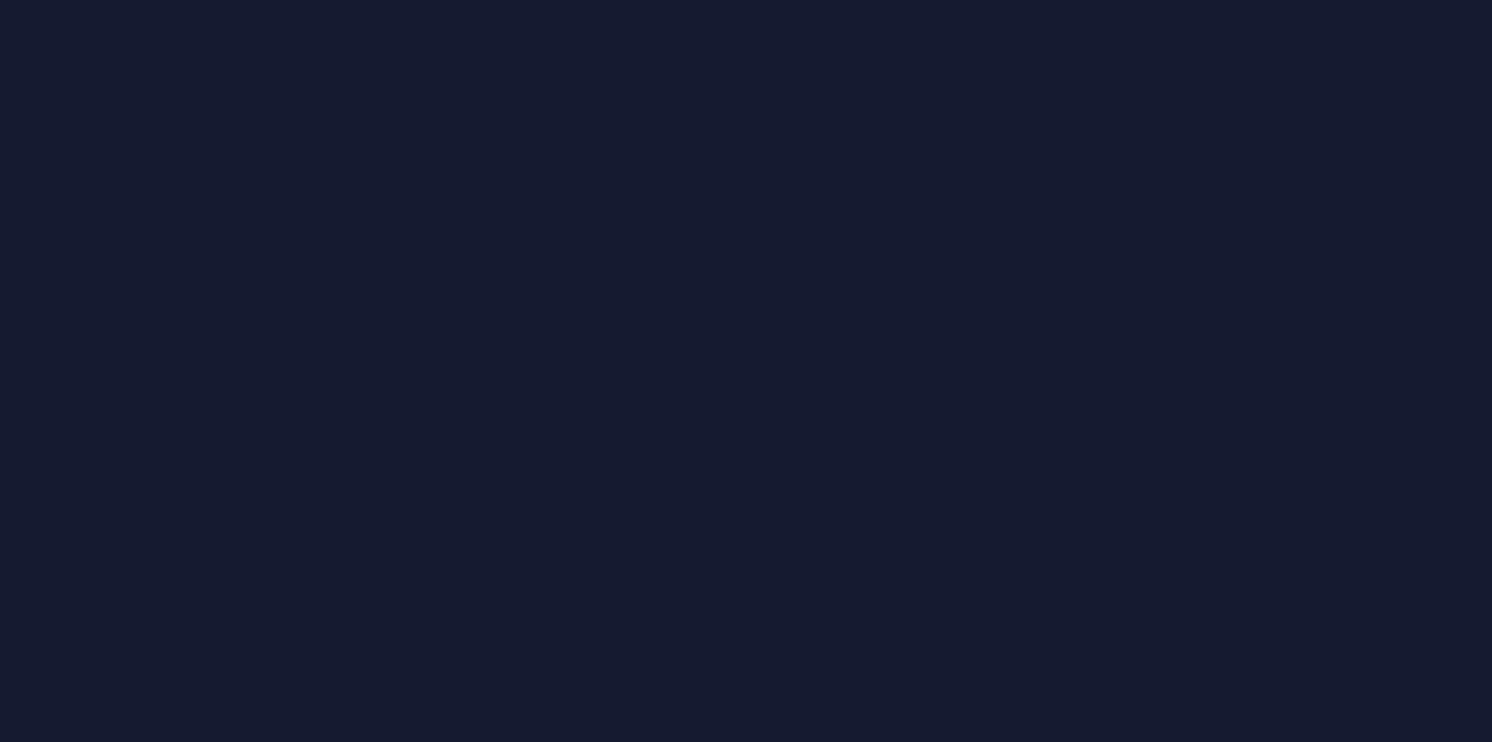 scroll, scrollTop: 0, scrollLeft: 0, axis: both 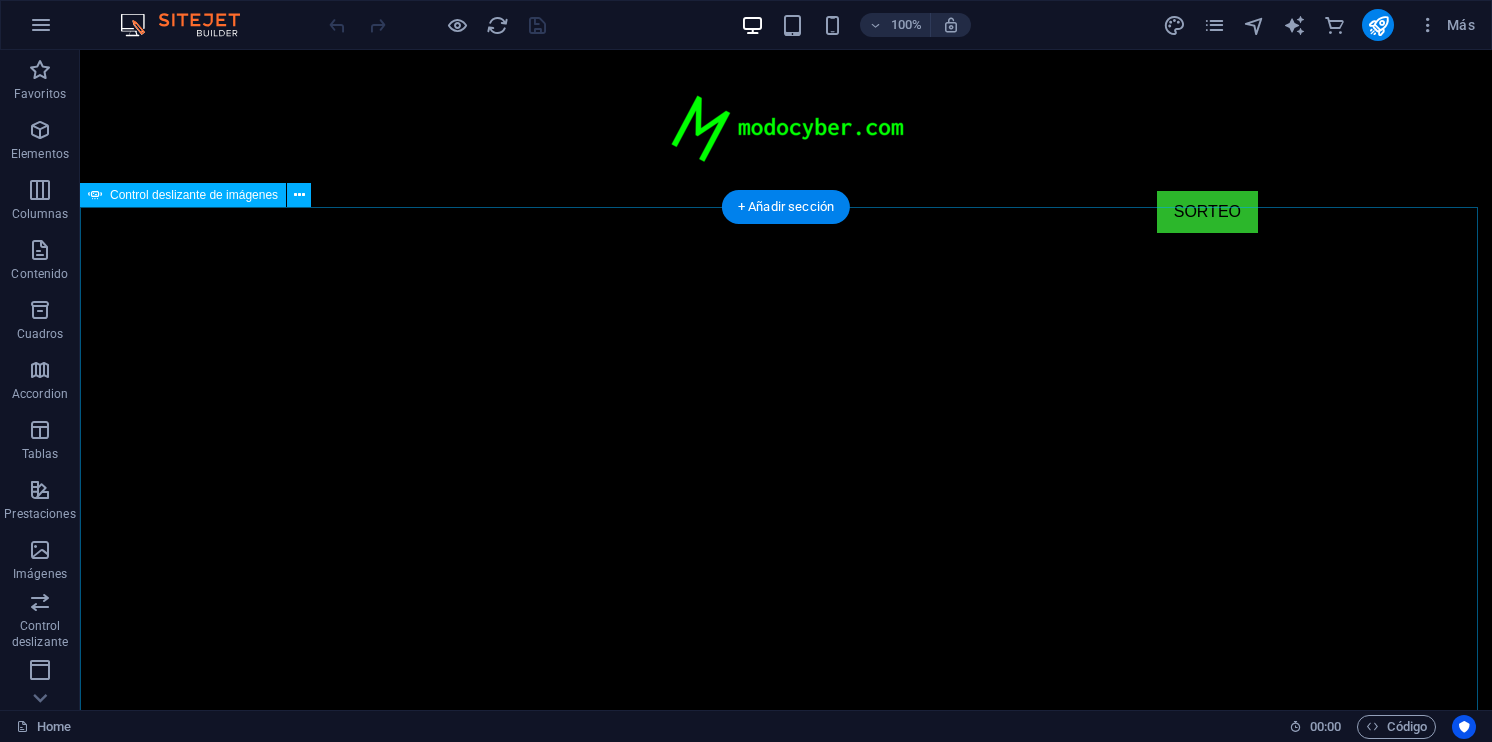 click at bounding box center (-678, 1365) 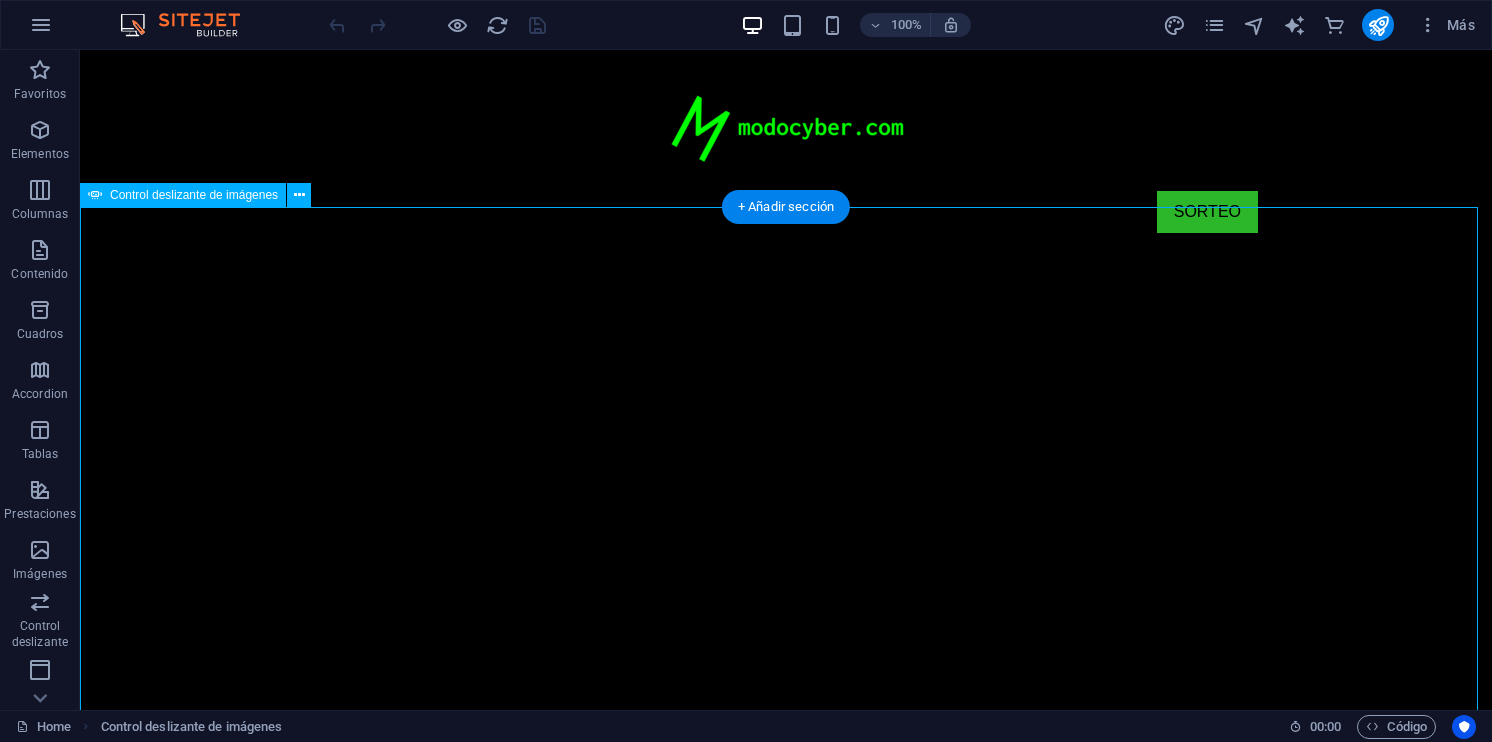 scroll, scrollTop: 400, scrollLeft: 0, axis: vertical 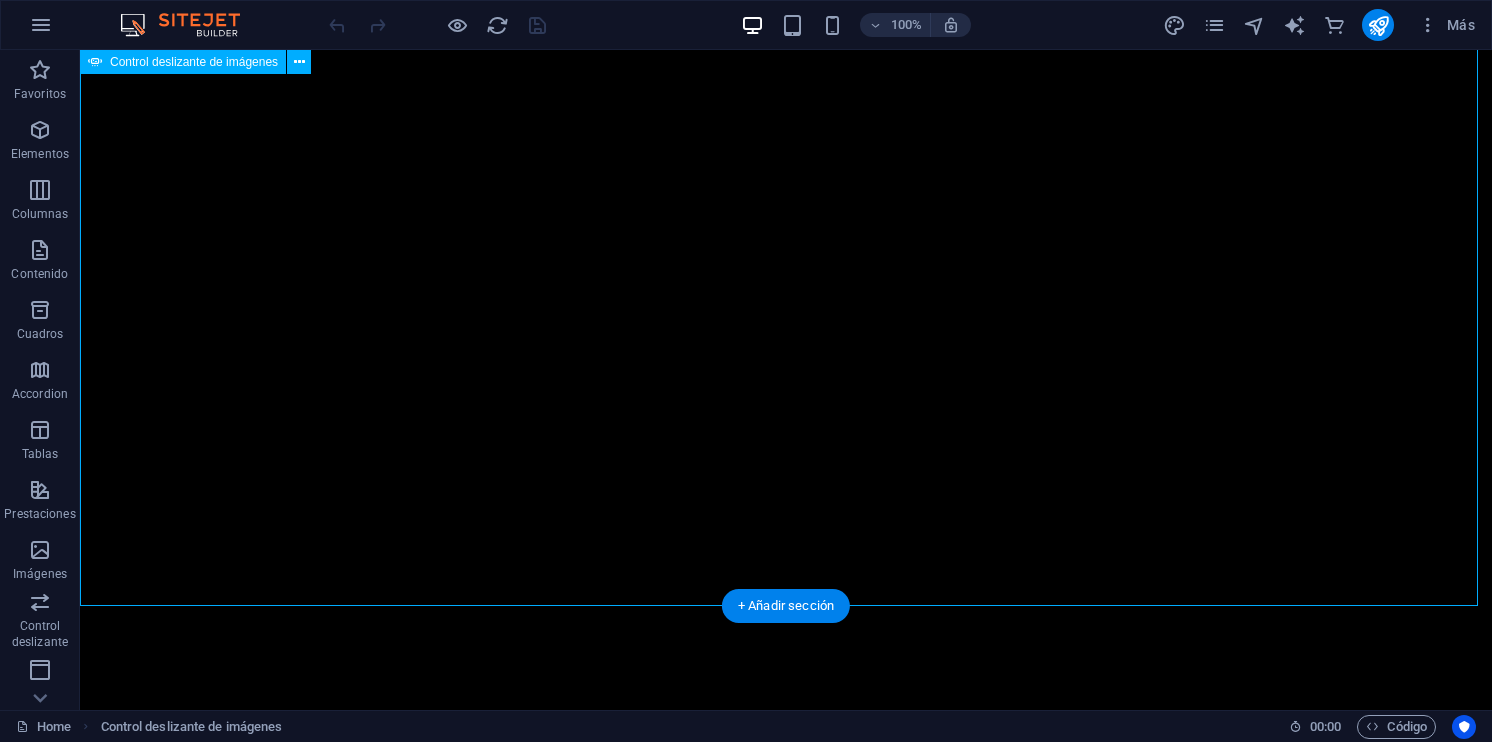 click at bounding box center (-678, 965) 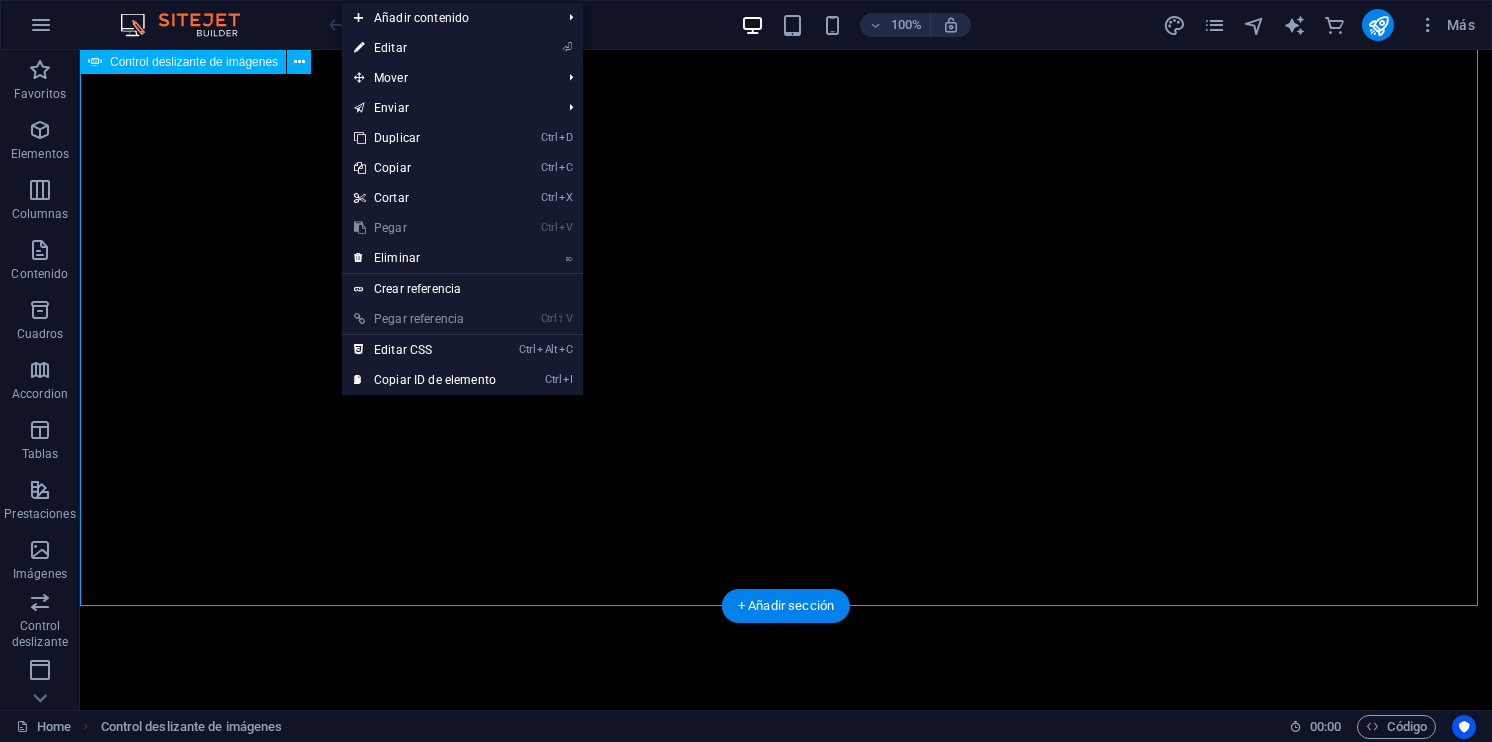 click at bounding box center [-678, 965] 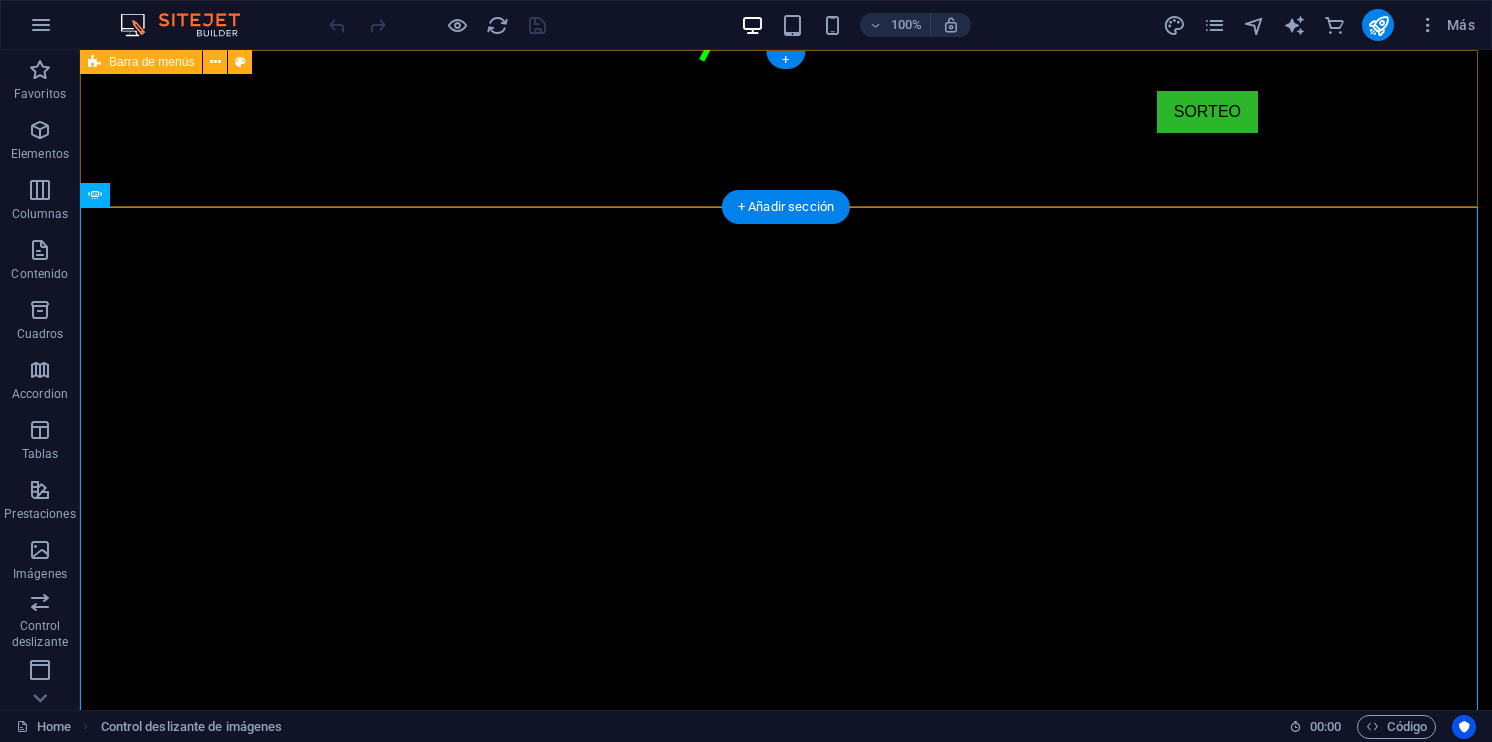 scroll, scrollTop: 0, scrollLeft: 0, axis: both 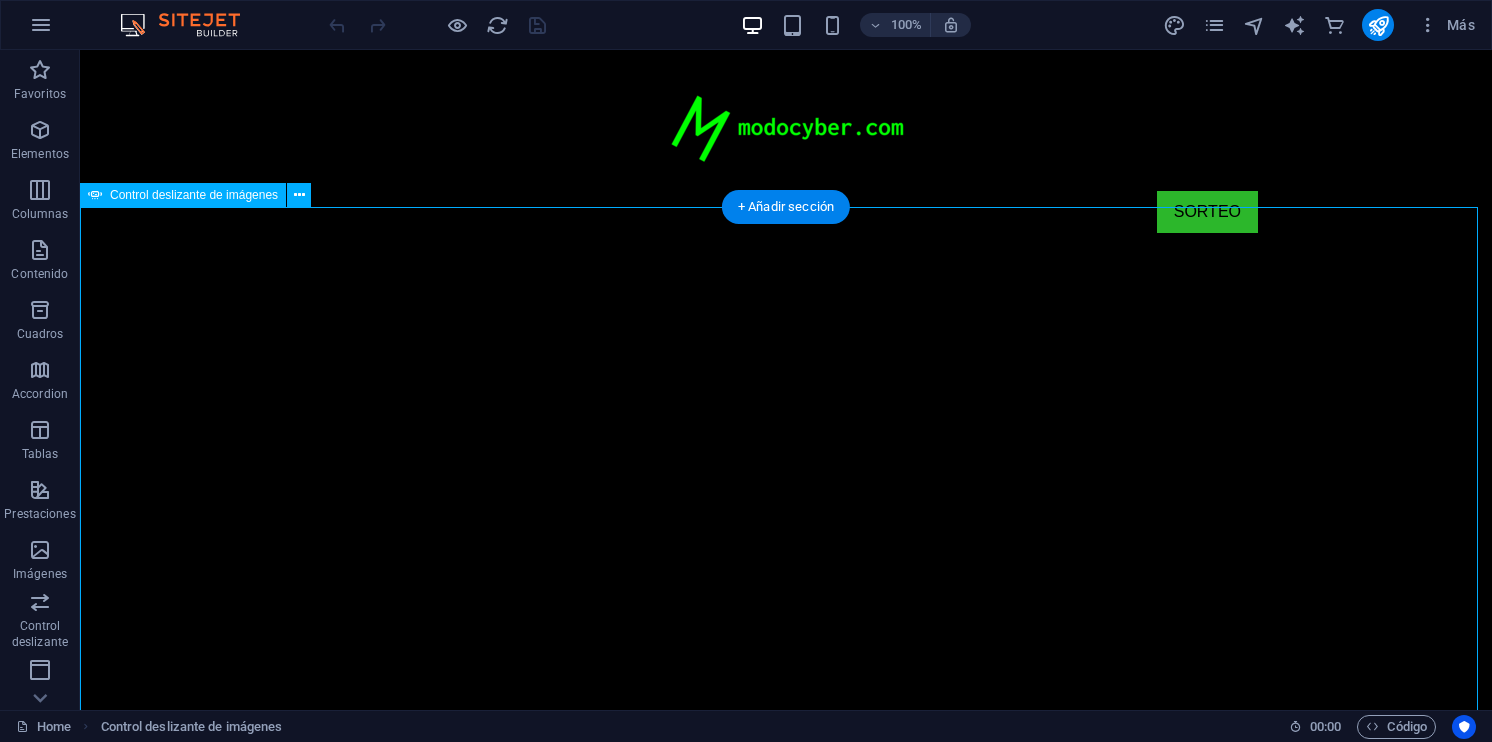 click at bounding box center [-678, 1365] 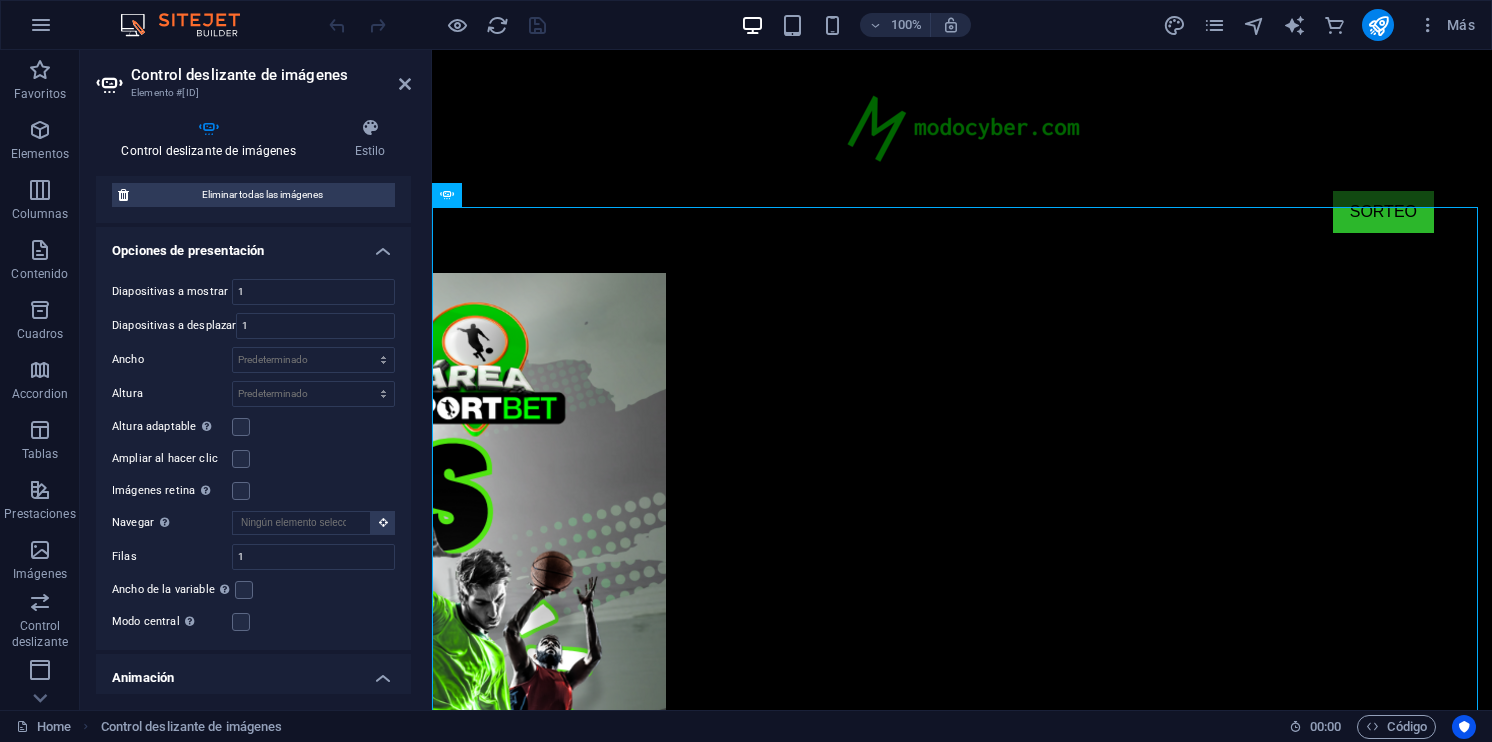 scroll, scrollTop: 0, scrollLeft: 0, axis: both 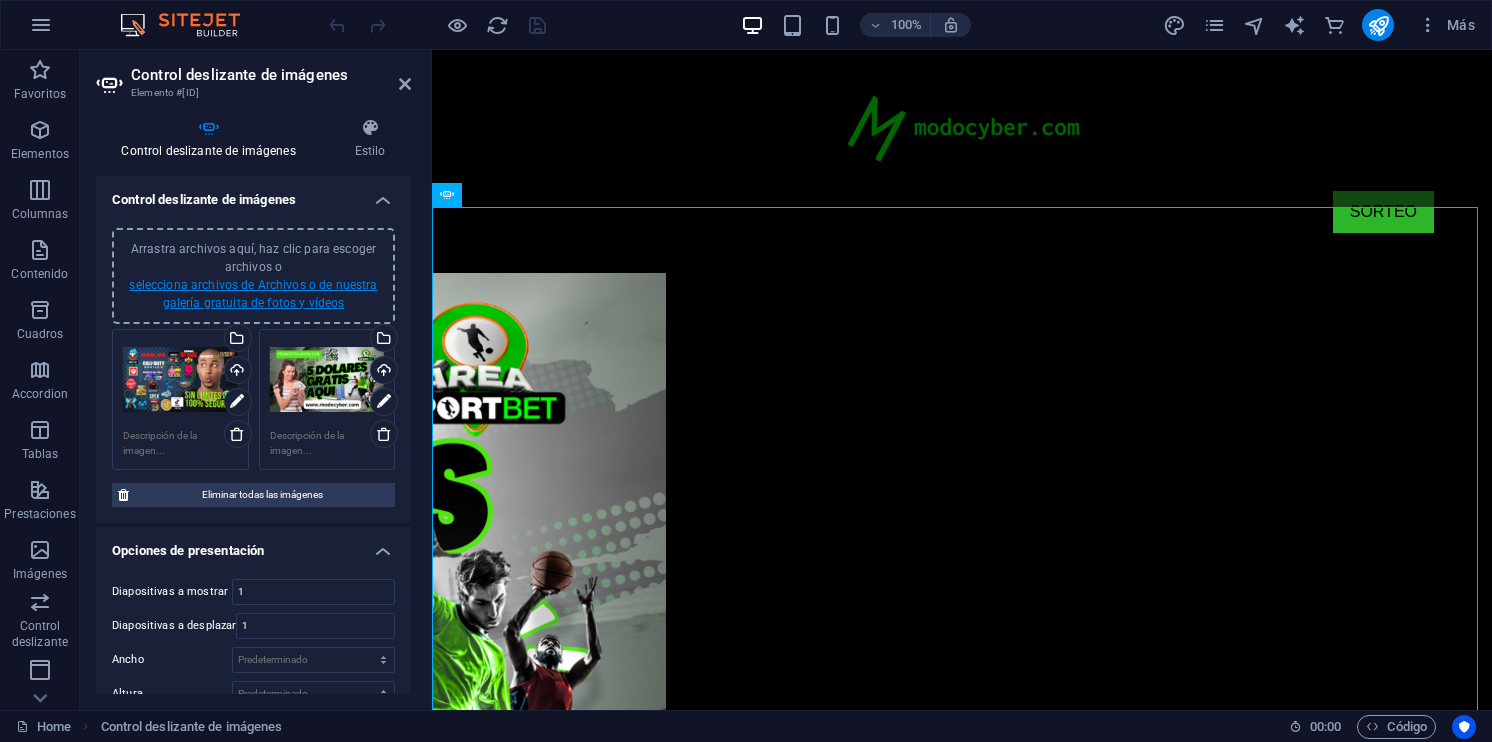 click on "selecciona archivos de Archivos o de nuestra galería gratuita de fotos y vídeos" at bounding box center [253, 294] 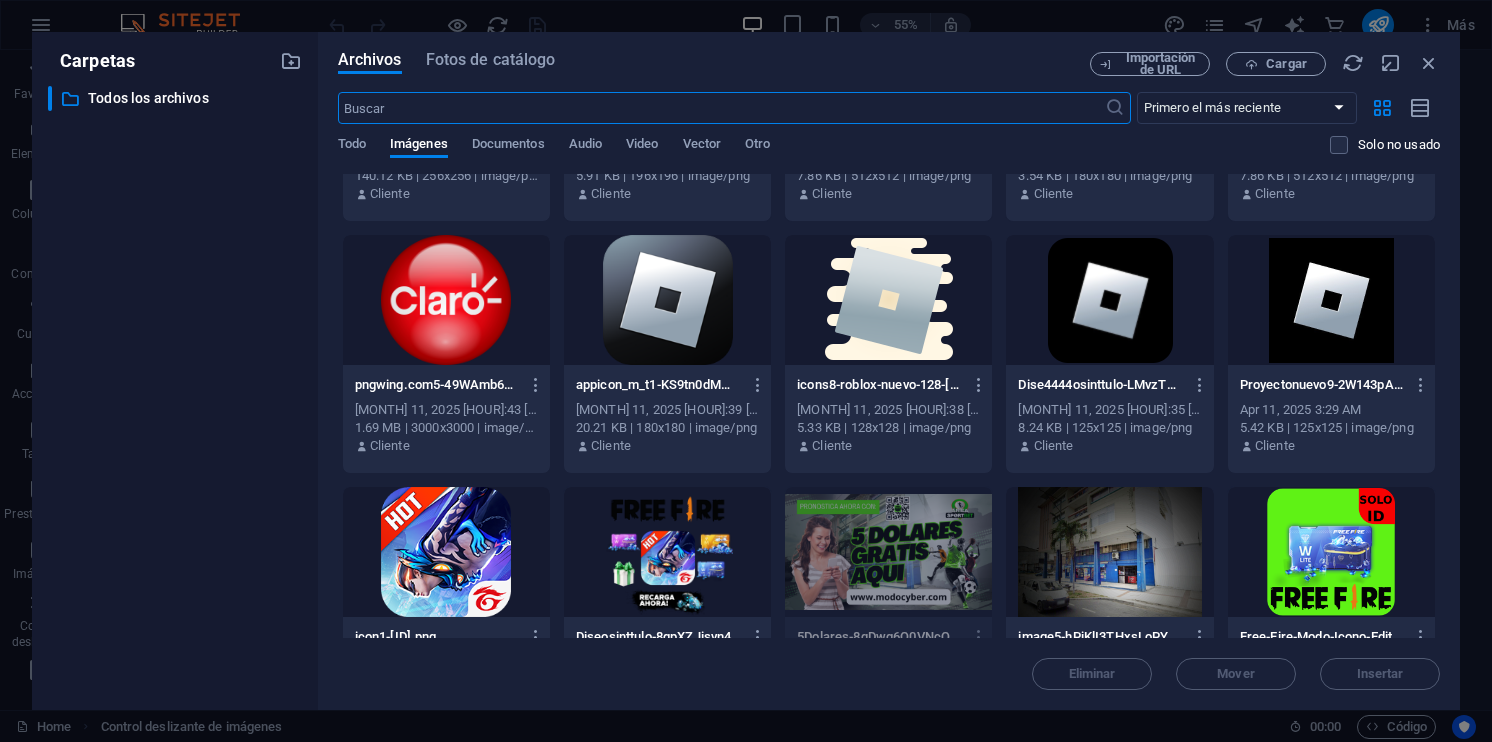 scroll, scrollTop: 1500, scrollLeft: 0, axis: vertical 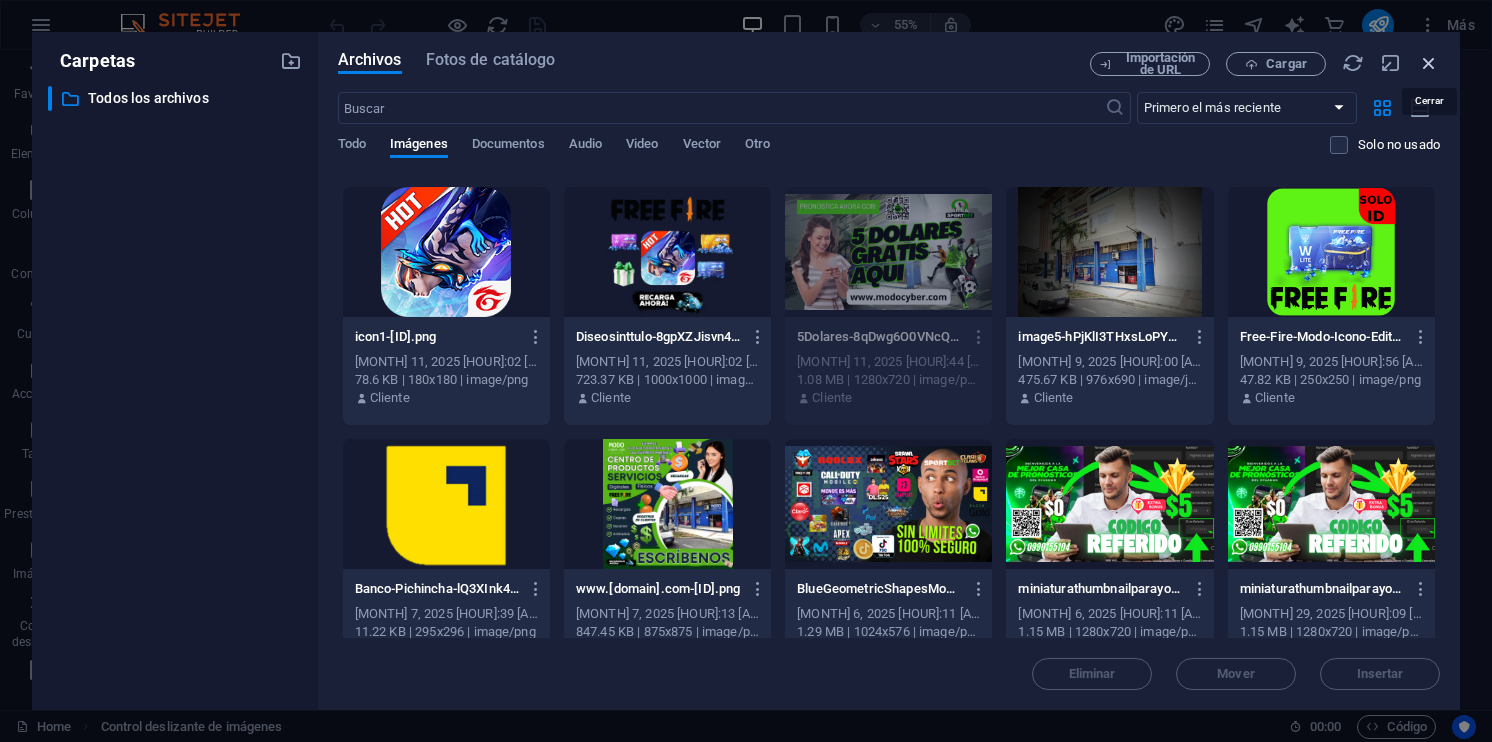 click at bounding box center [1429, 63] 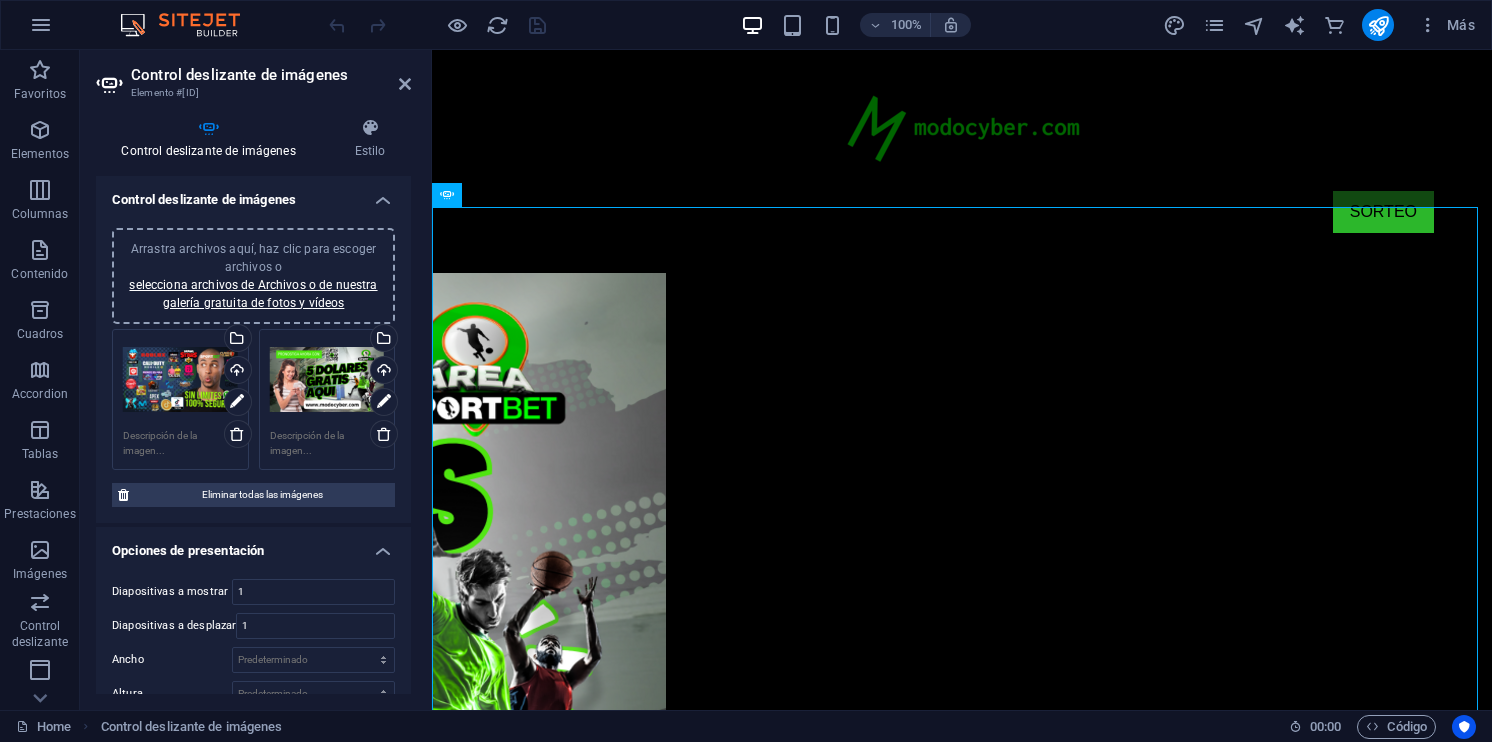 click at bounding box center [208, 128] 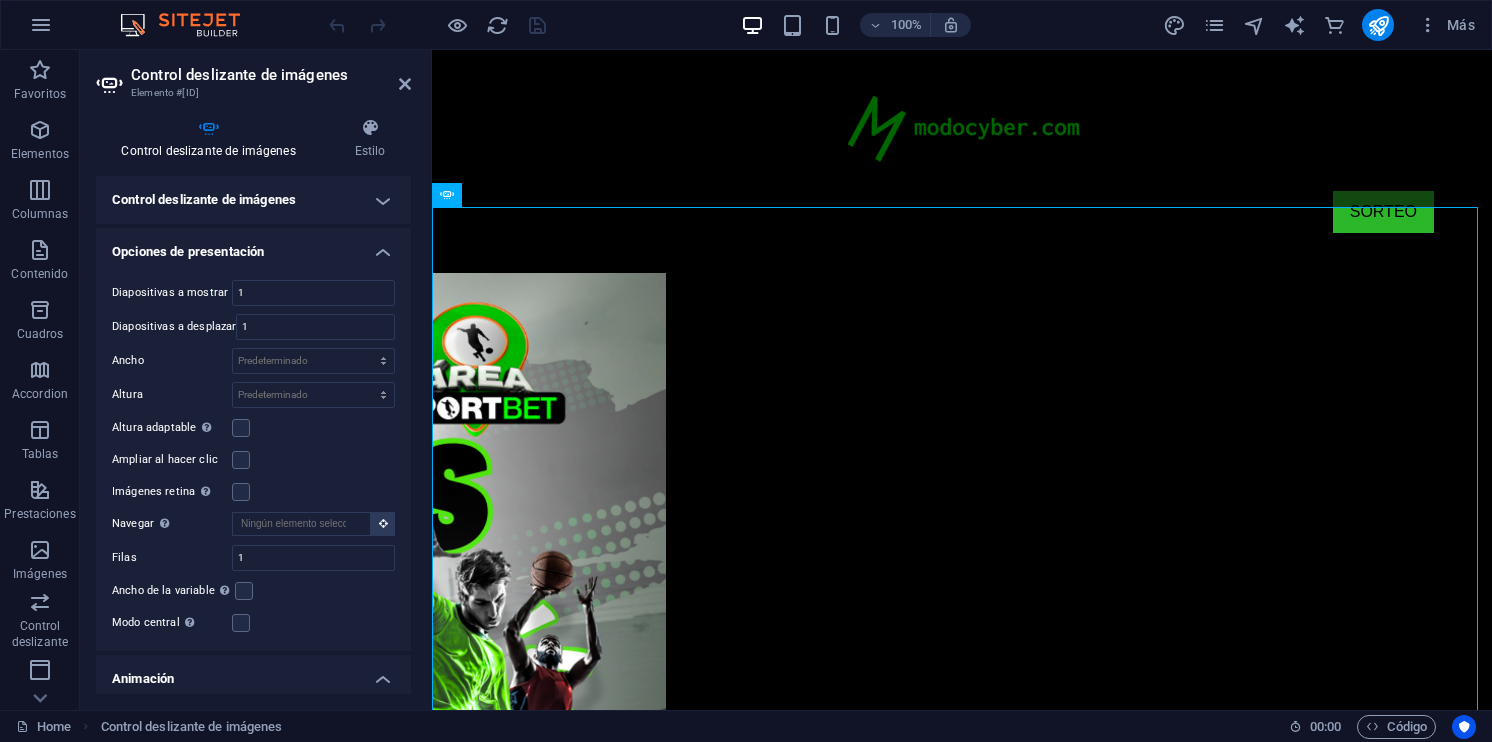 click on "Opciones de presentación" at bounding box center (253, 246) 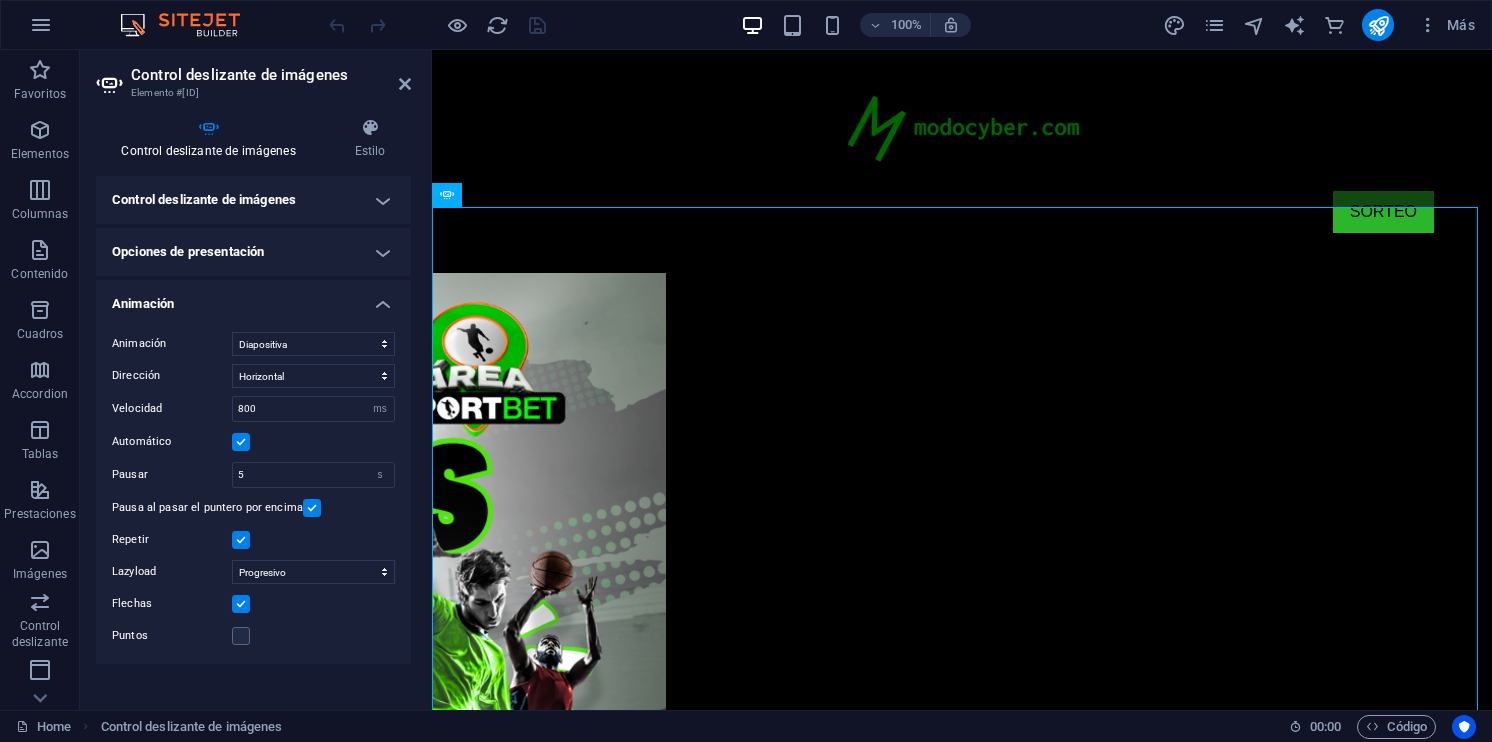 click on "Animación" at bounding box center [253, 298] 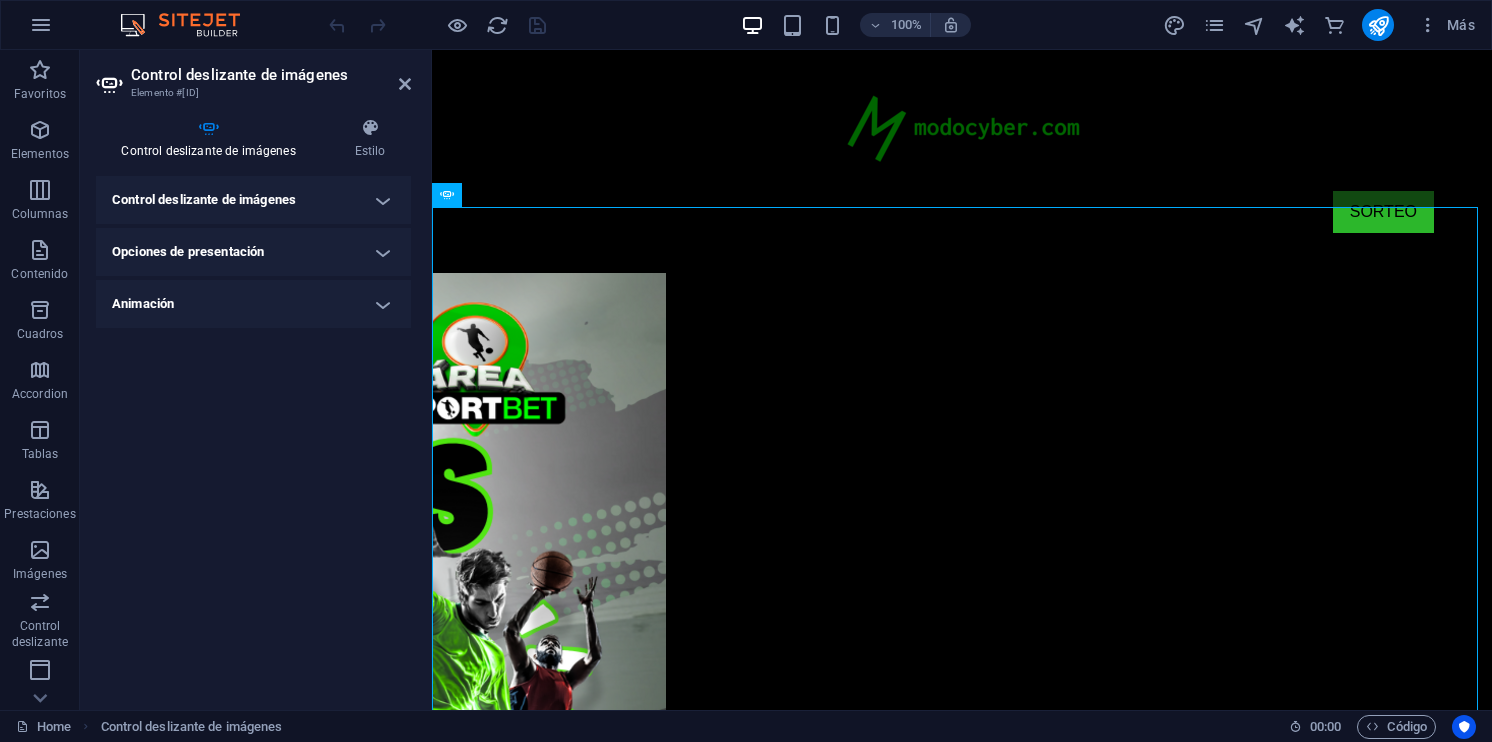click on "Animación" at bounding box center (253, 304) 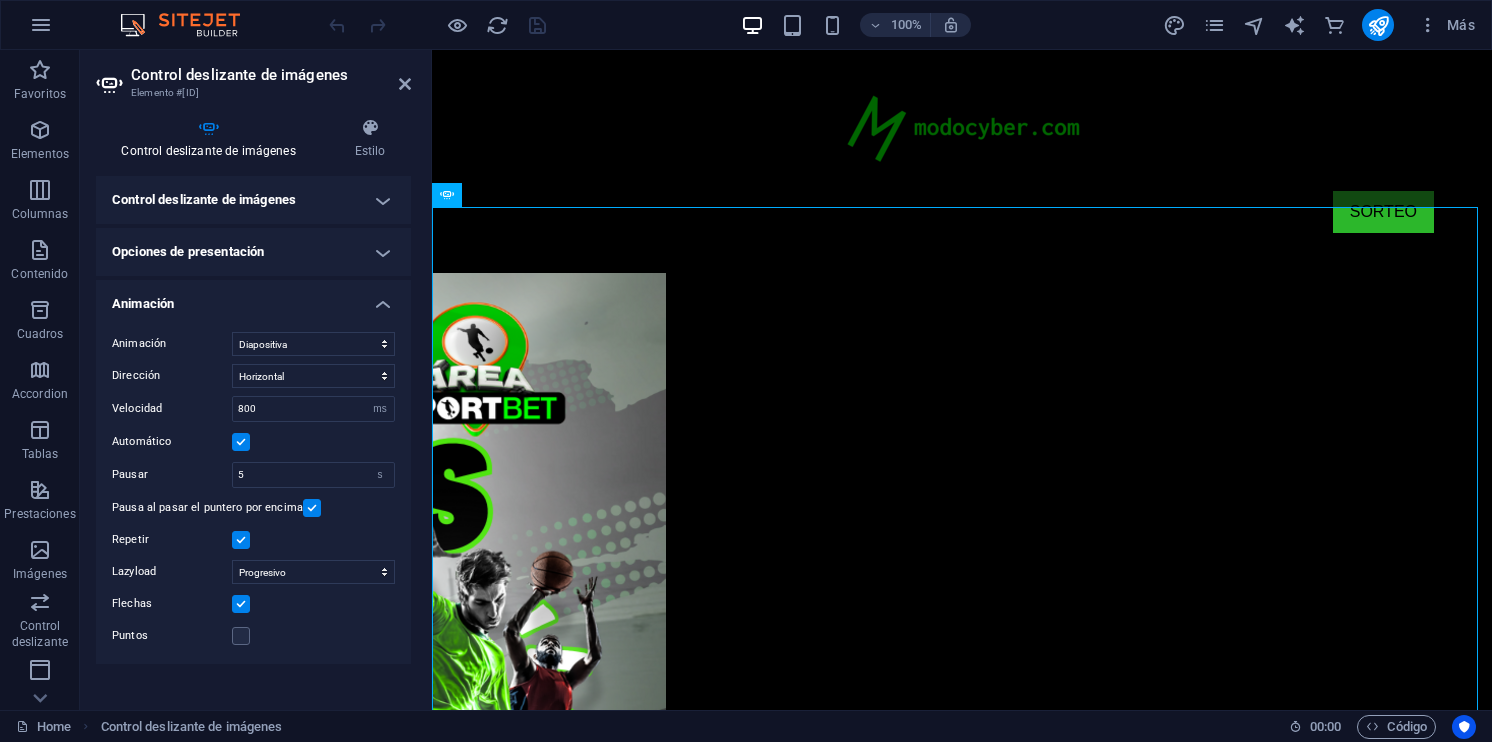 click on "Animación" at bounding box center (253, 298) 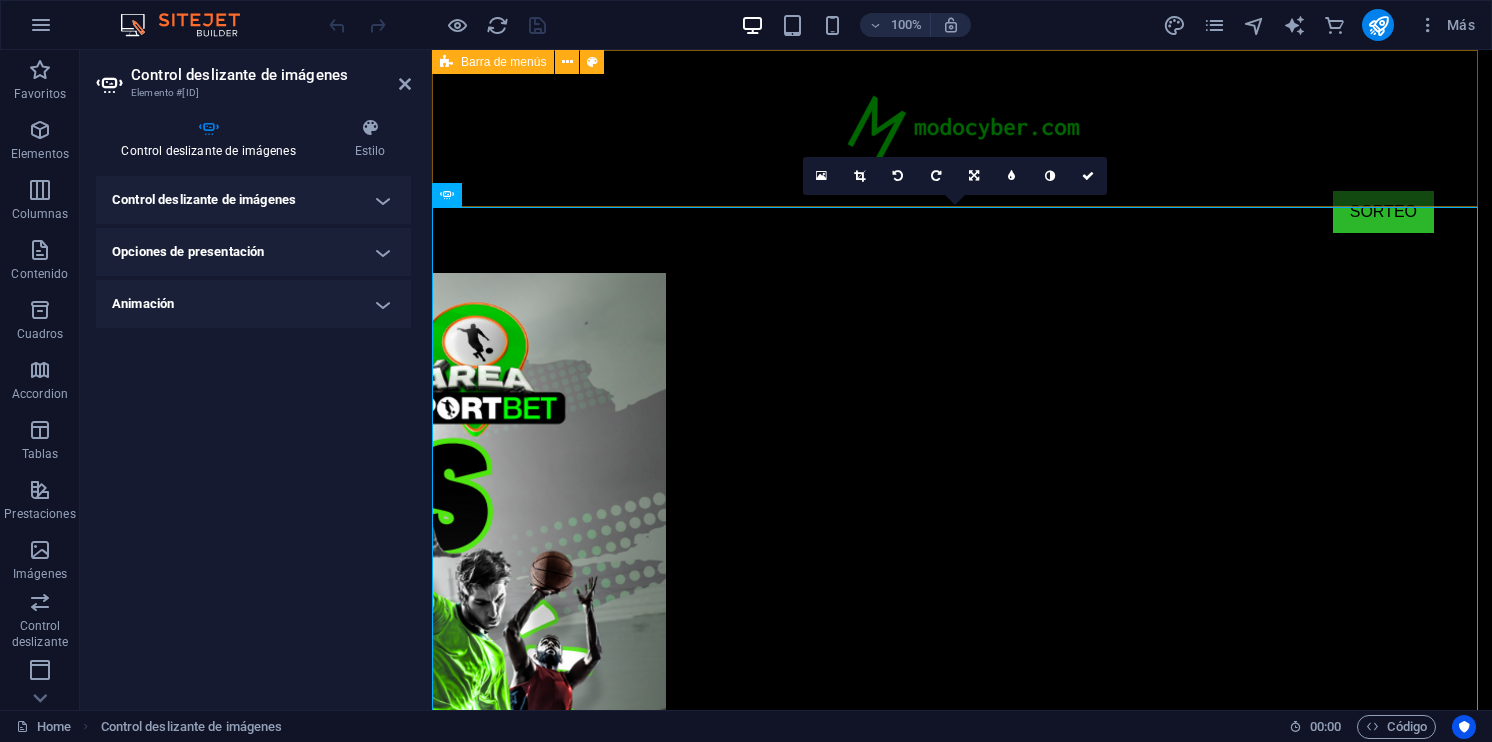 click on ".fa-secondary{opacity:.4} .fa-secondary{opacity:.4} SORTEO" at bounding box center [962, 149] 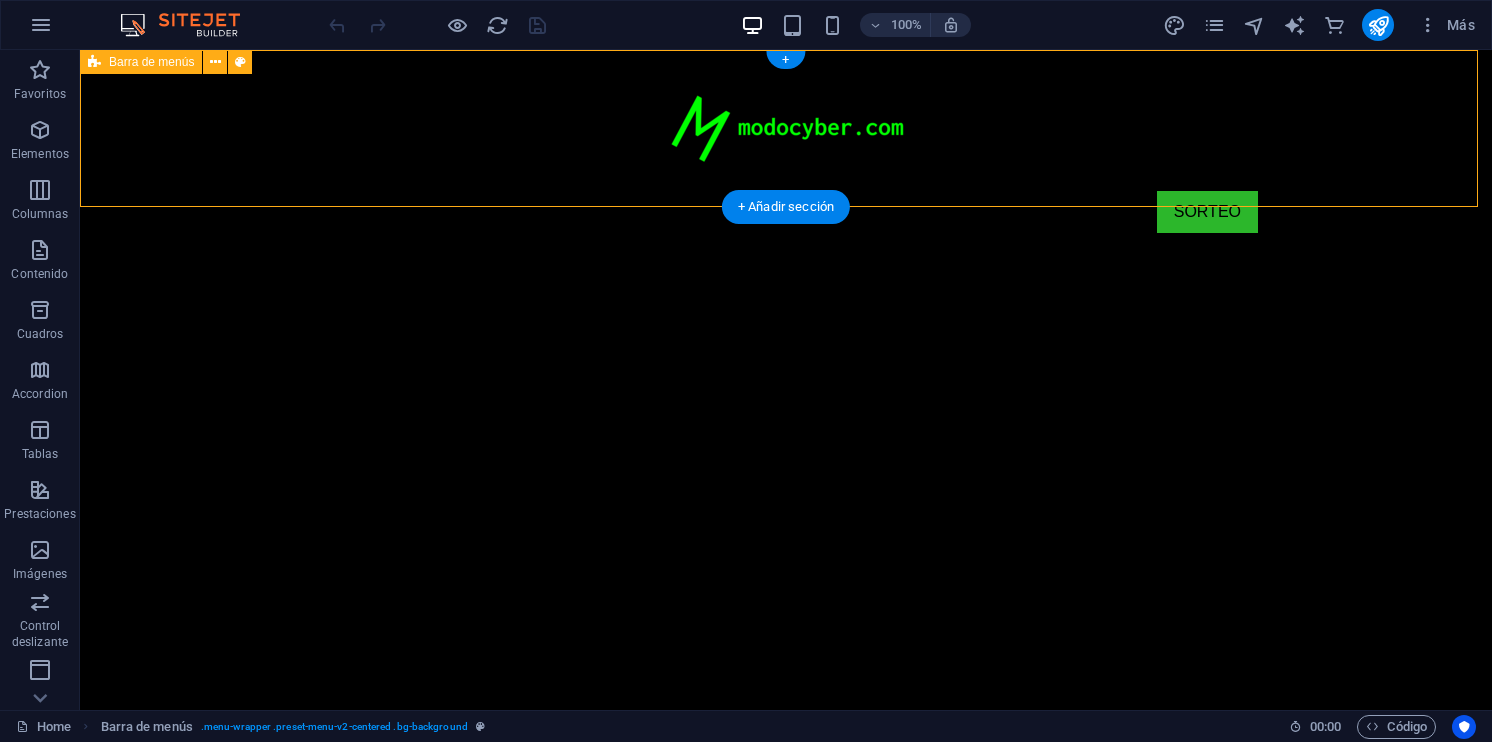 click on ".fa-secondary{opacity:.4} .fa-secondary{opacity:.4} SORTEO" at bounding box center [786, 149] 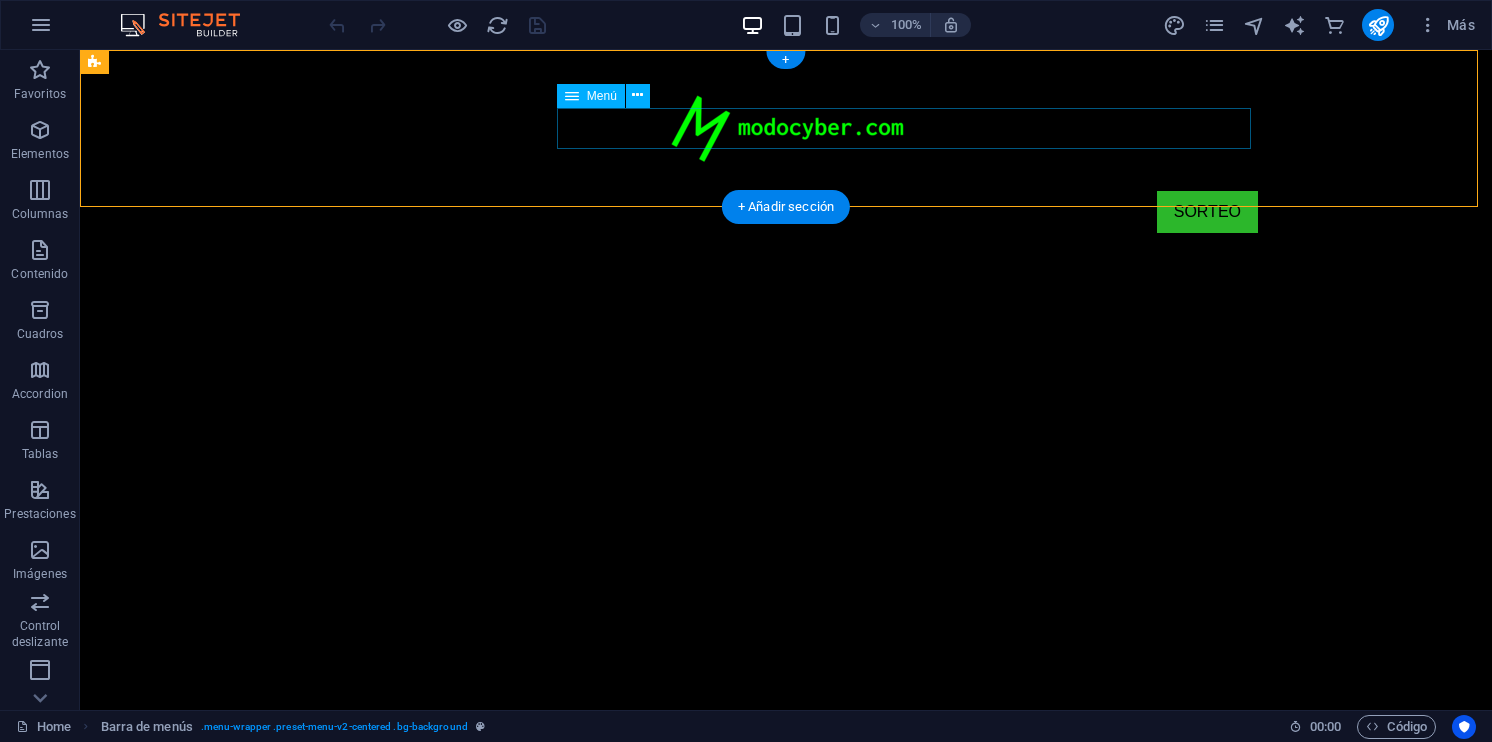 click on "SORTEO" at bounding box center [786, 212] 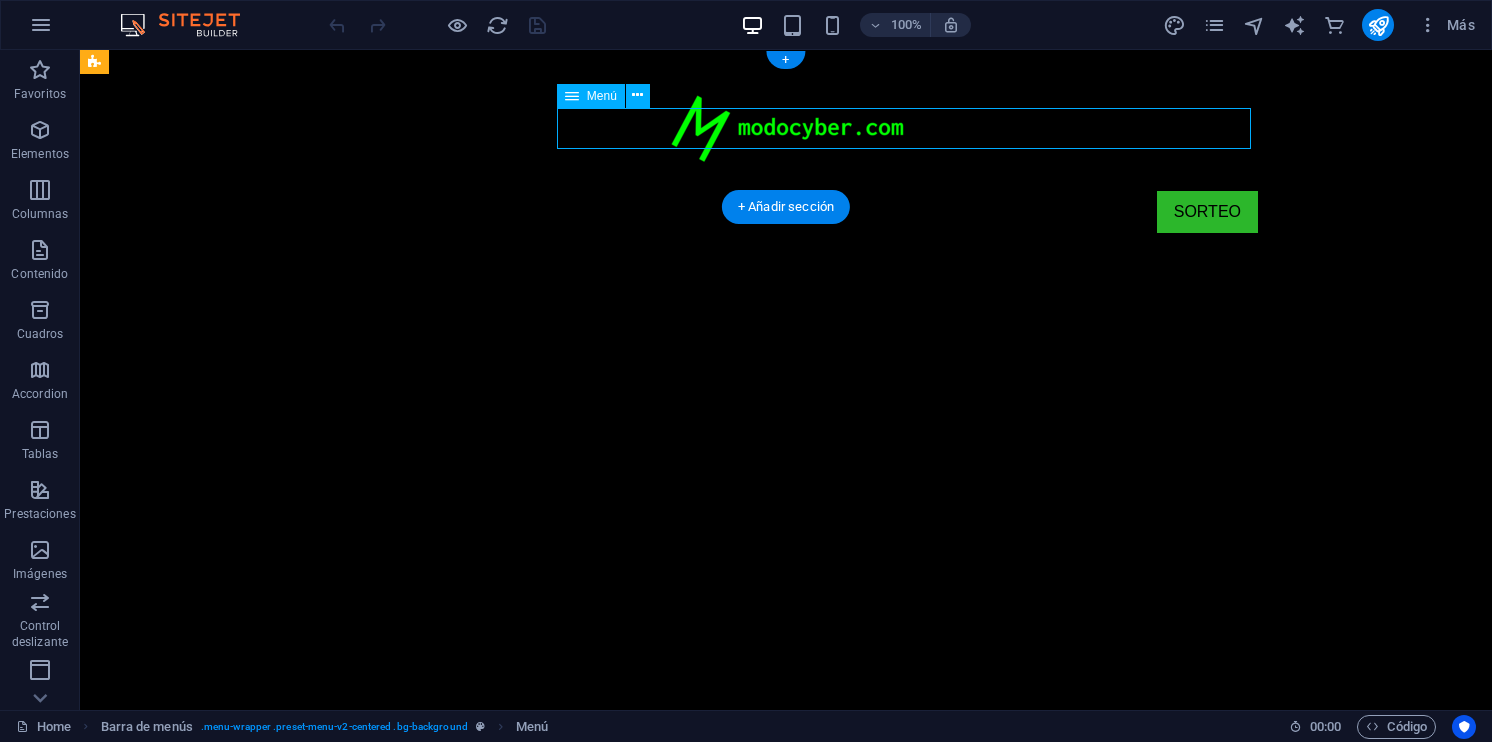 click on "SORTEO" at bounding box center (786, 212) 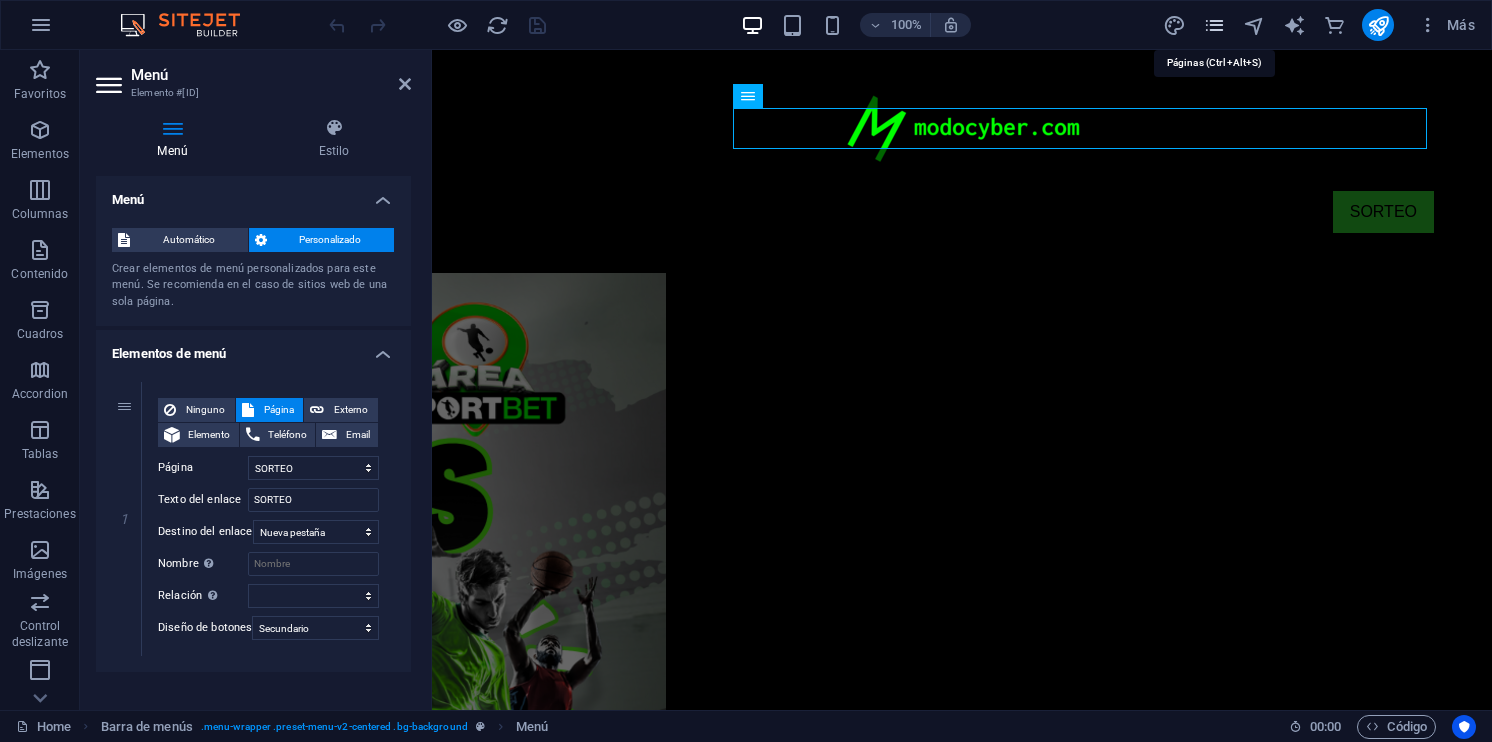 click at bounding box center (1214, 25) 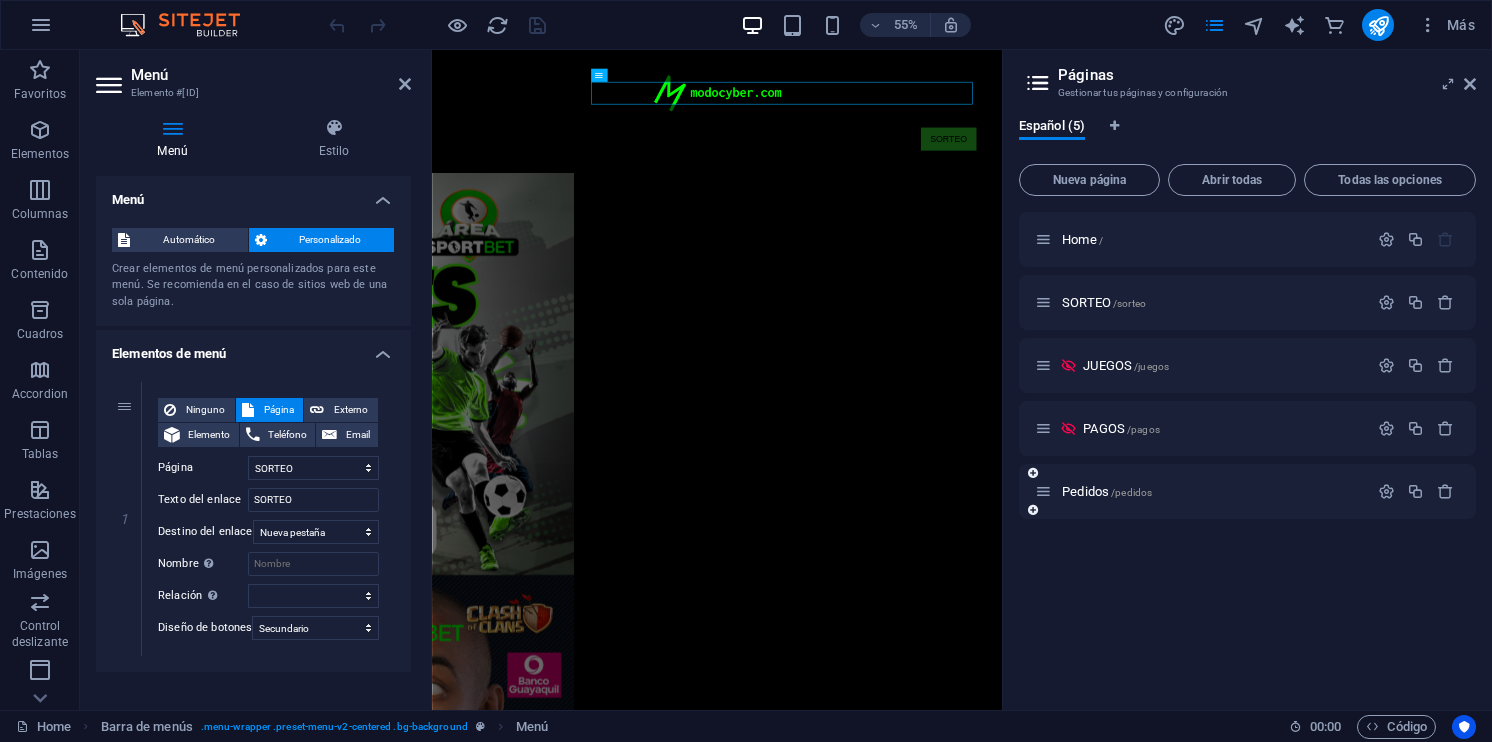 click on "Pedidos /pedidos" at bounding box center [1247, 491] 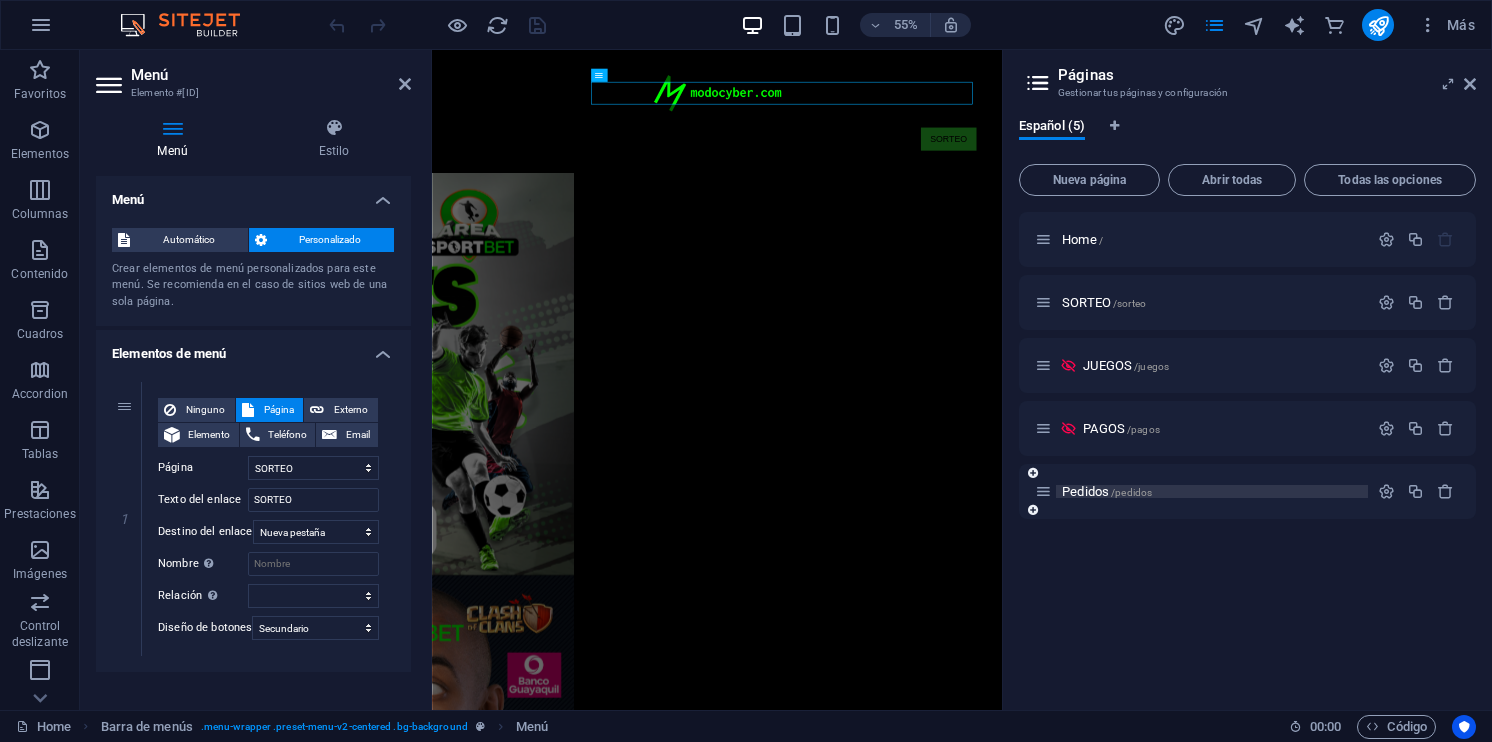 click on "Pedidos /pedidos" at bounding box center (1107, 491) 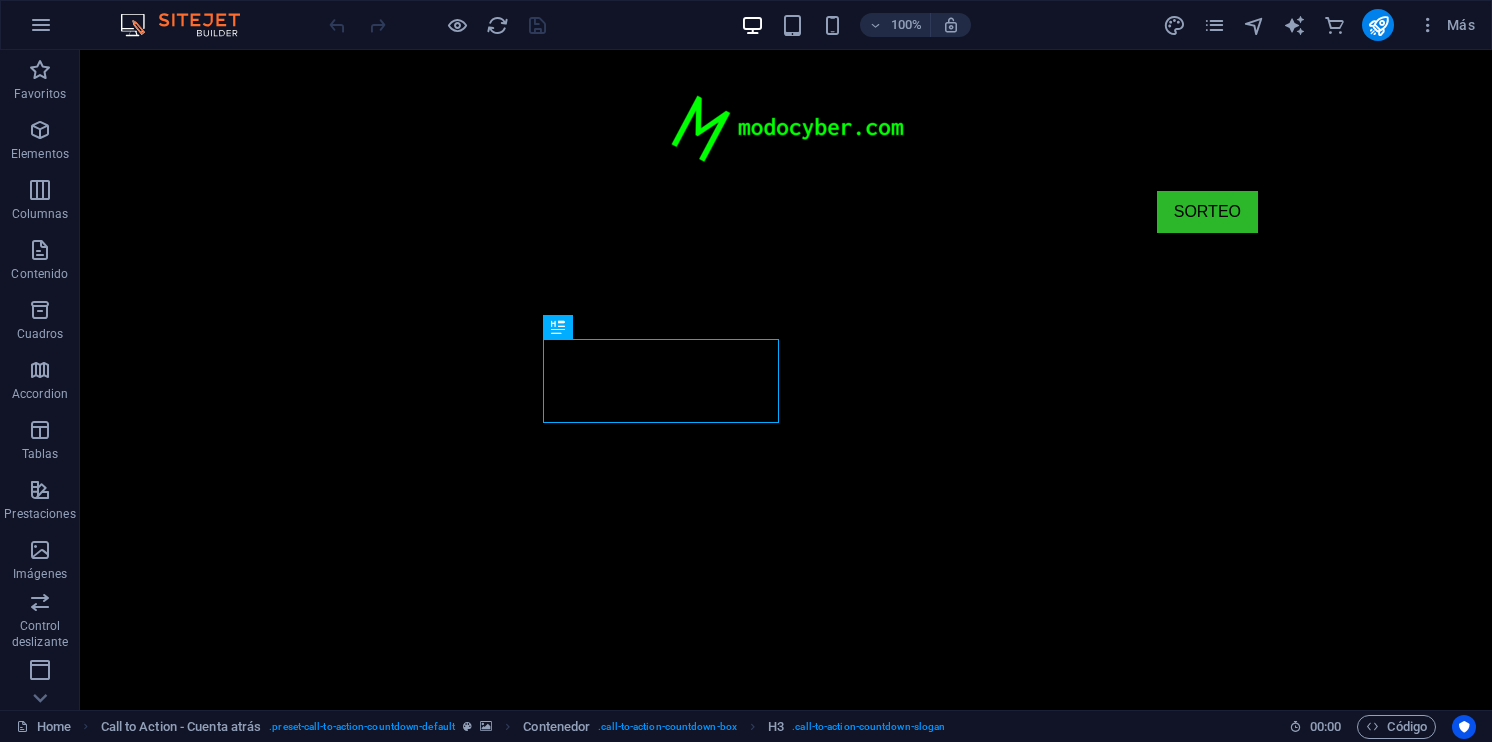 scroll, scrollTop: 738, scrollLeft: 0, axis: vertical 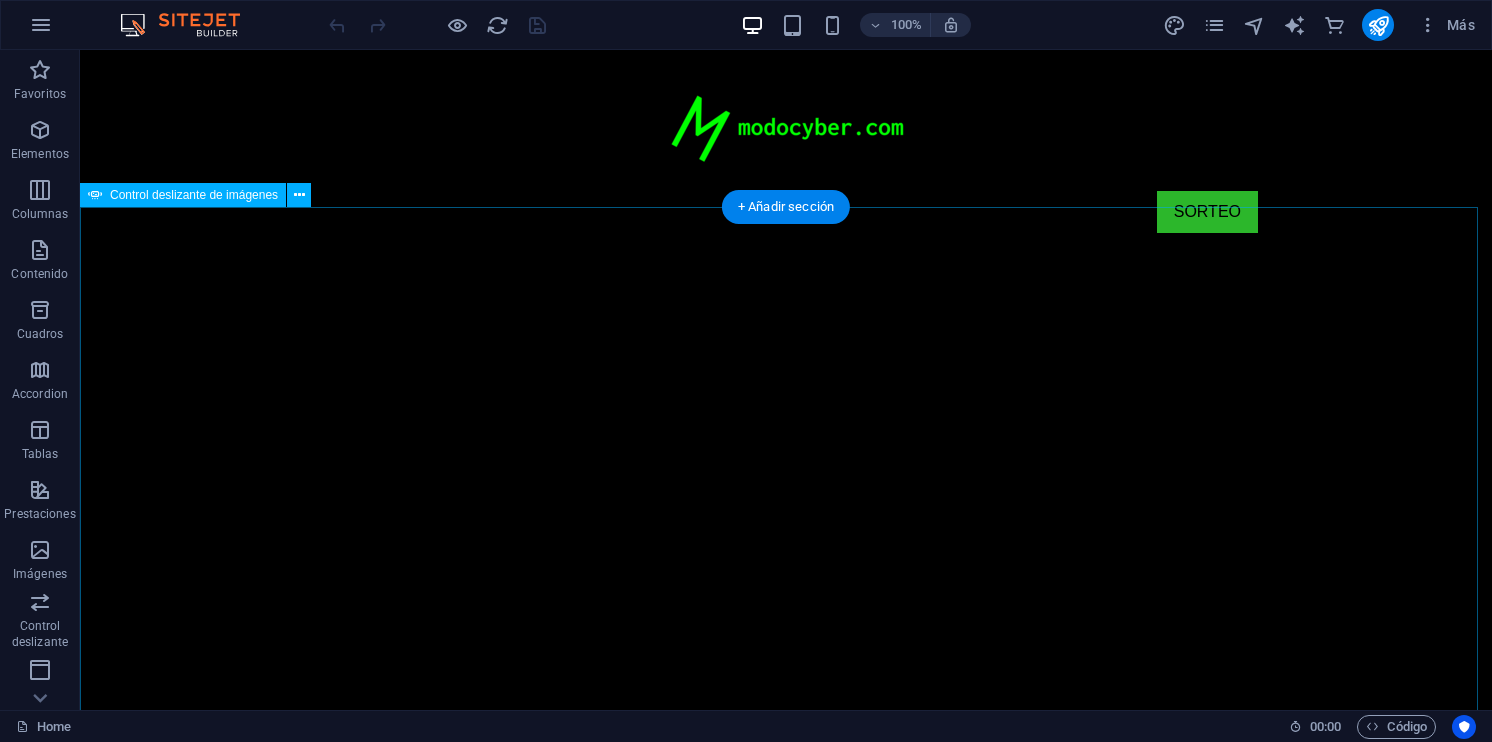 click at bounding box center (-2076, 2091) 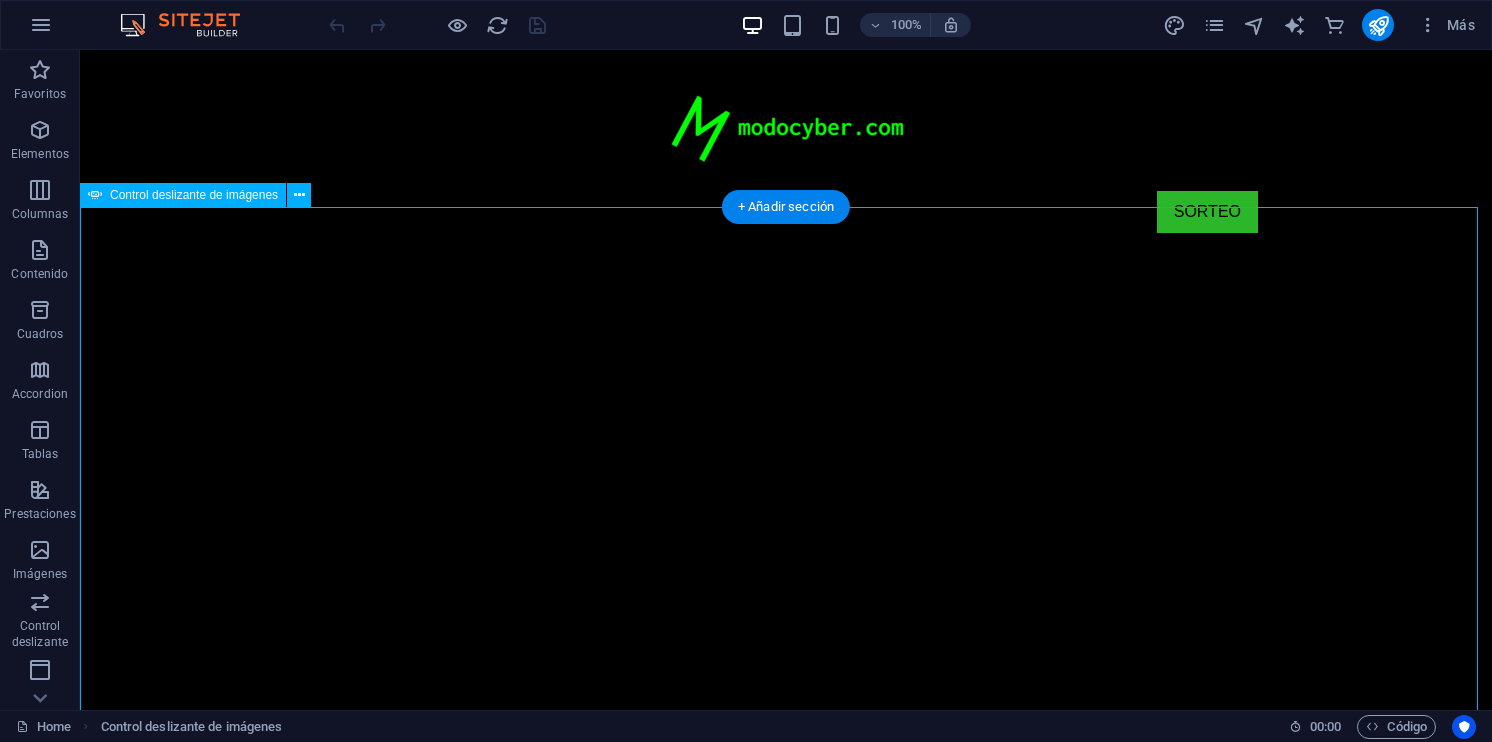 click at bounding box center (-2076, 2091) 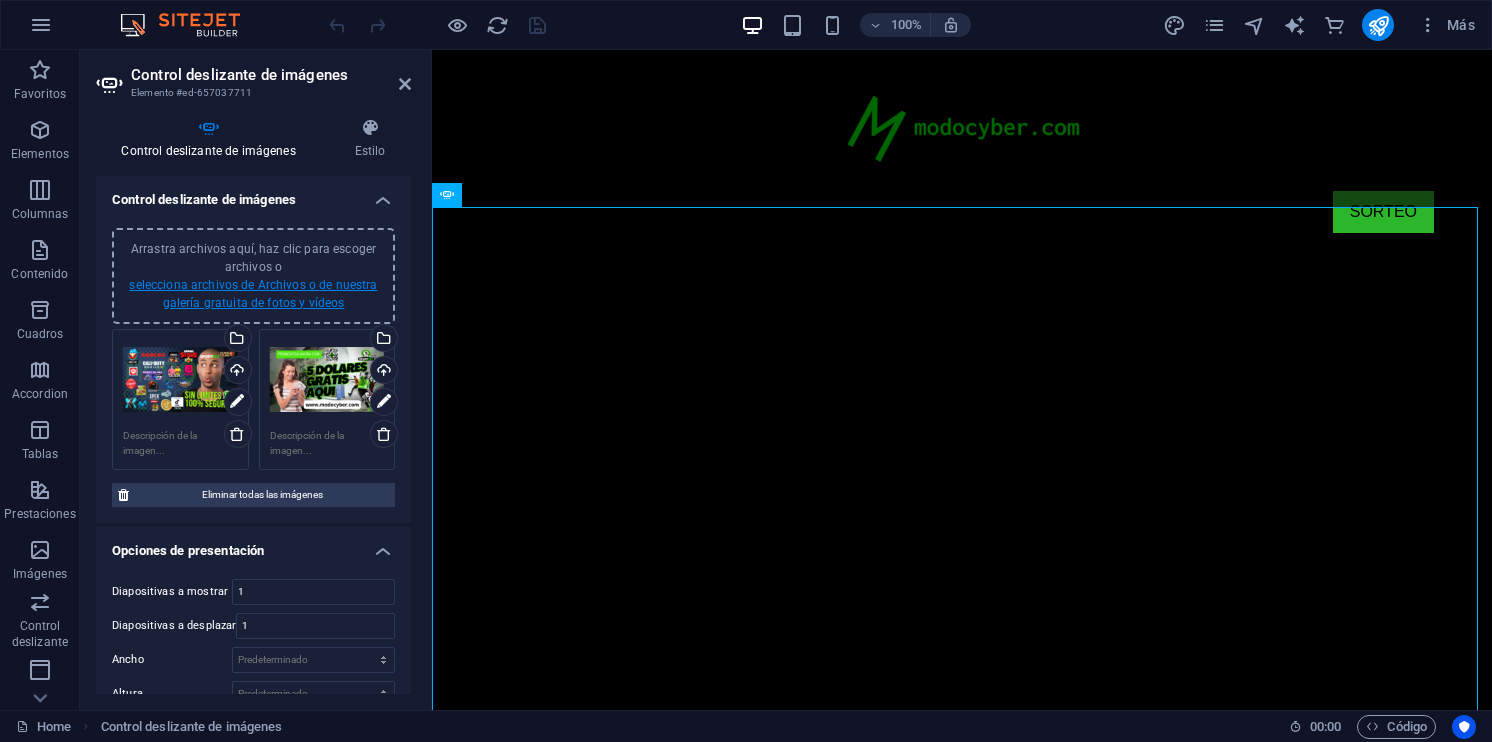 click on "selecciona archivos de Archivos o de nuestra galería gratuita de fotos y vídeos" at bounding box center (253, 294) 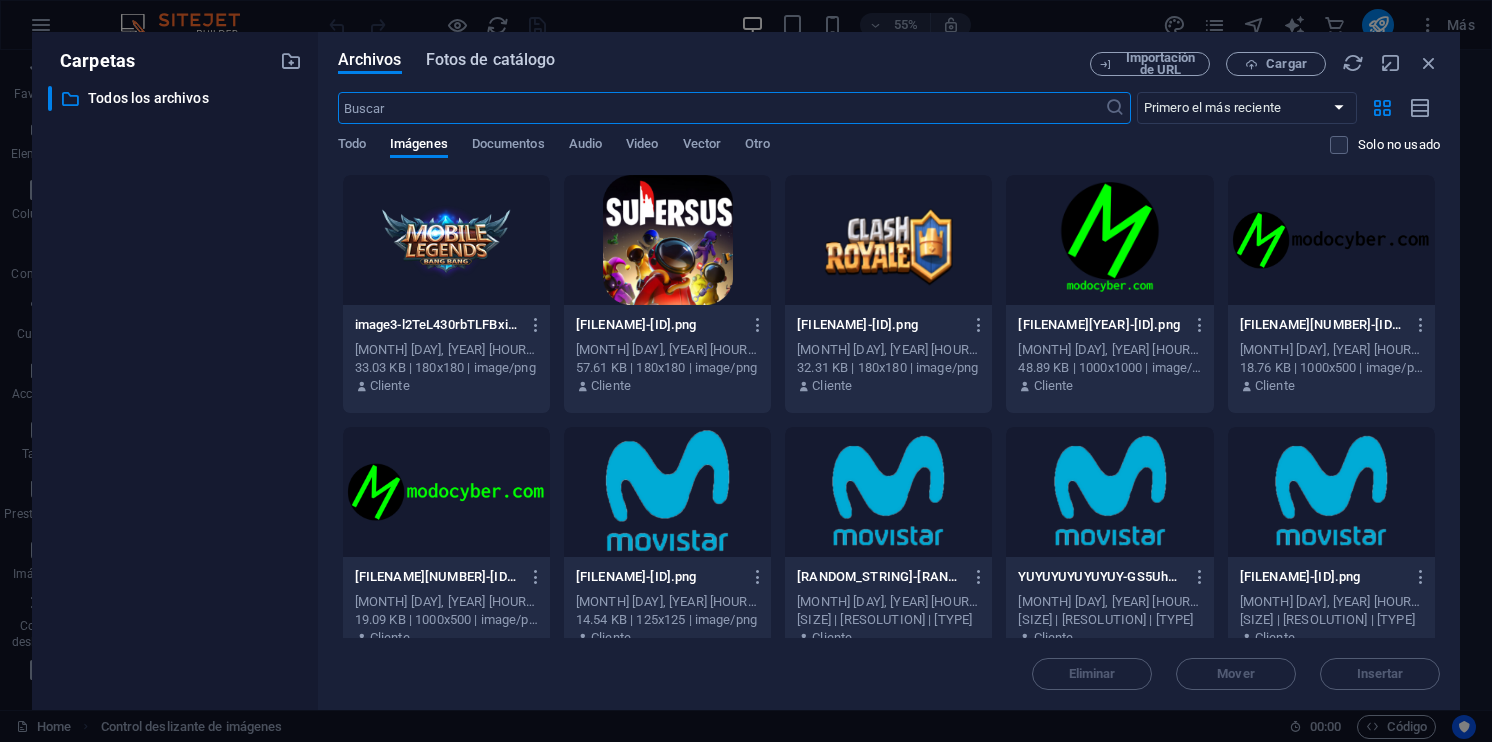 click on "Fotos de catálogo" at bounding box center (491, 60) 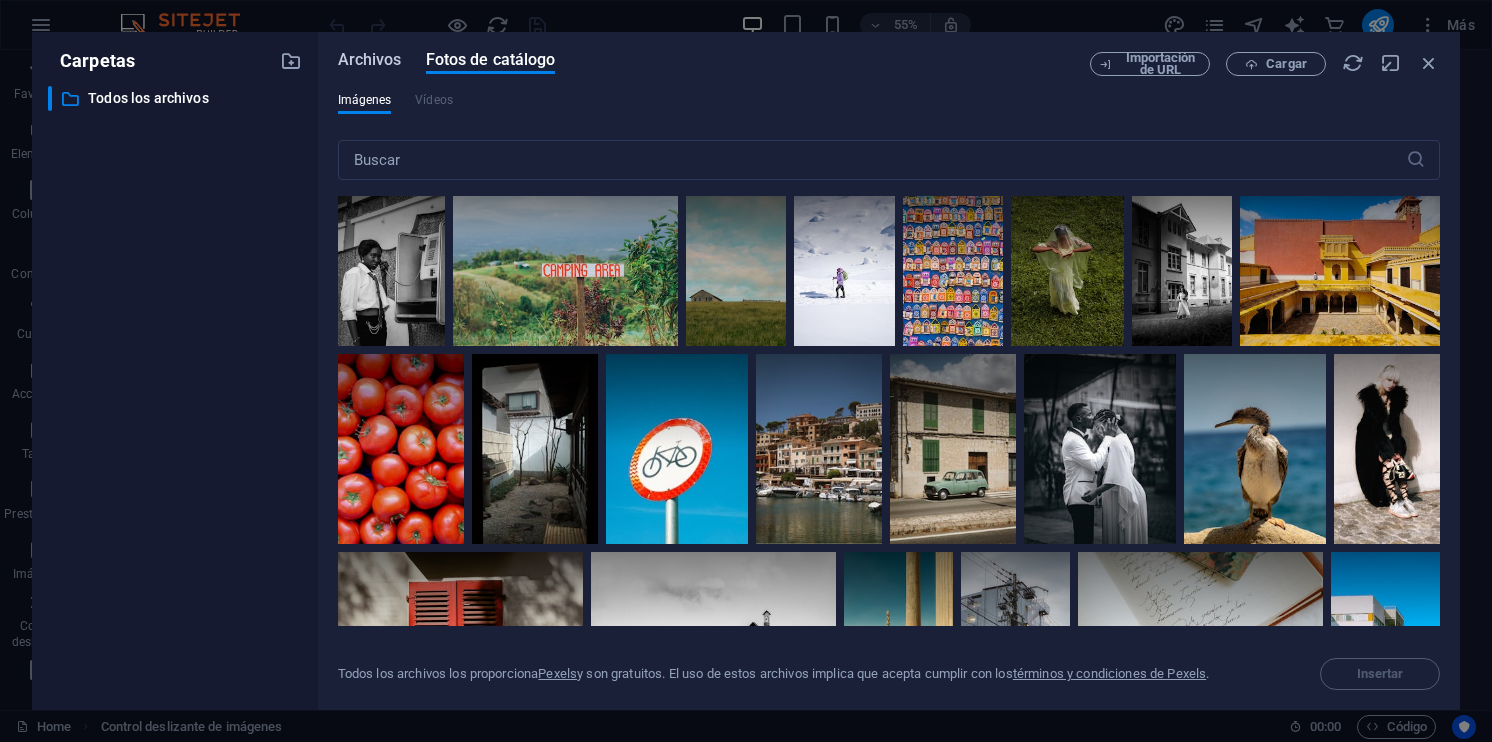 click on "Archivos" at bounding box center (370, 63) 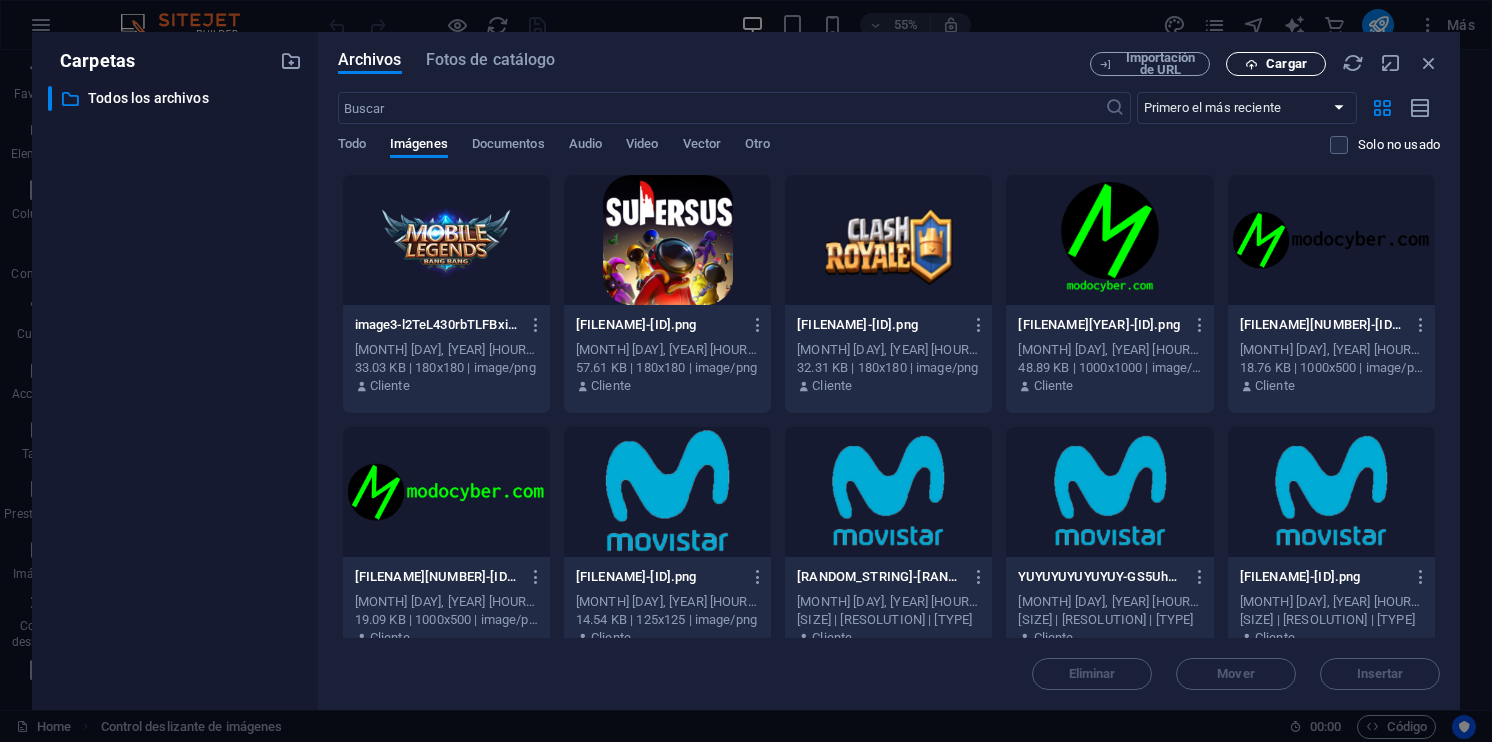 click on "Cargar" at bounding box center [1276, 64] 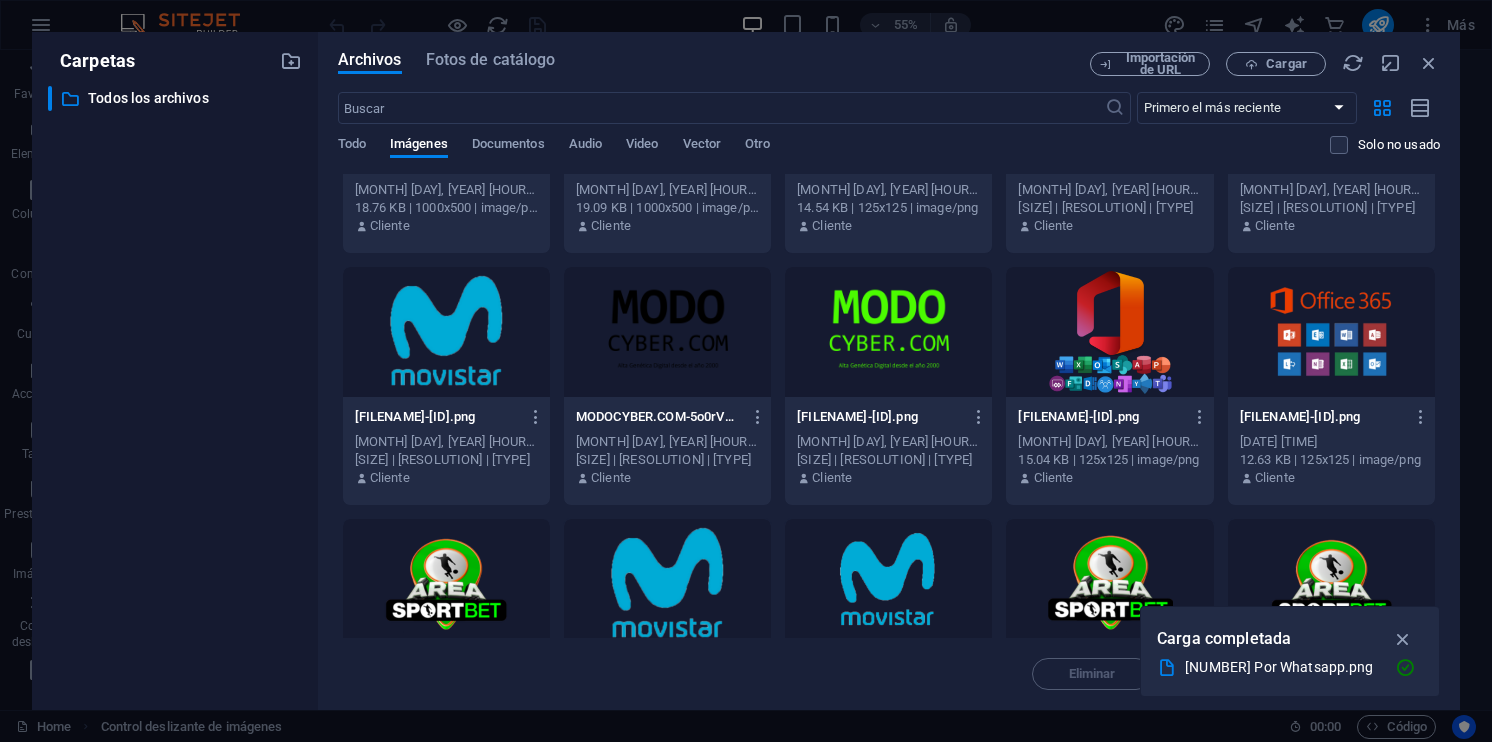 scroll, scrollTop: 0, scrollLeft: 0, axis: both 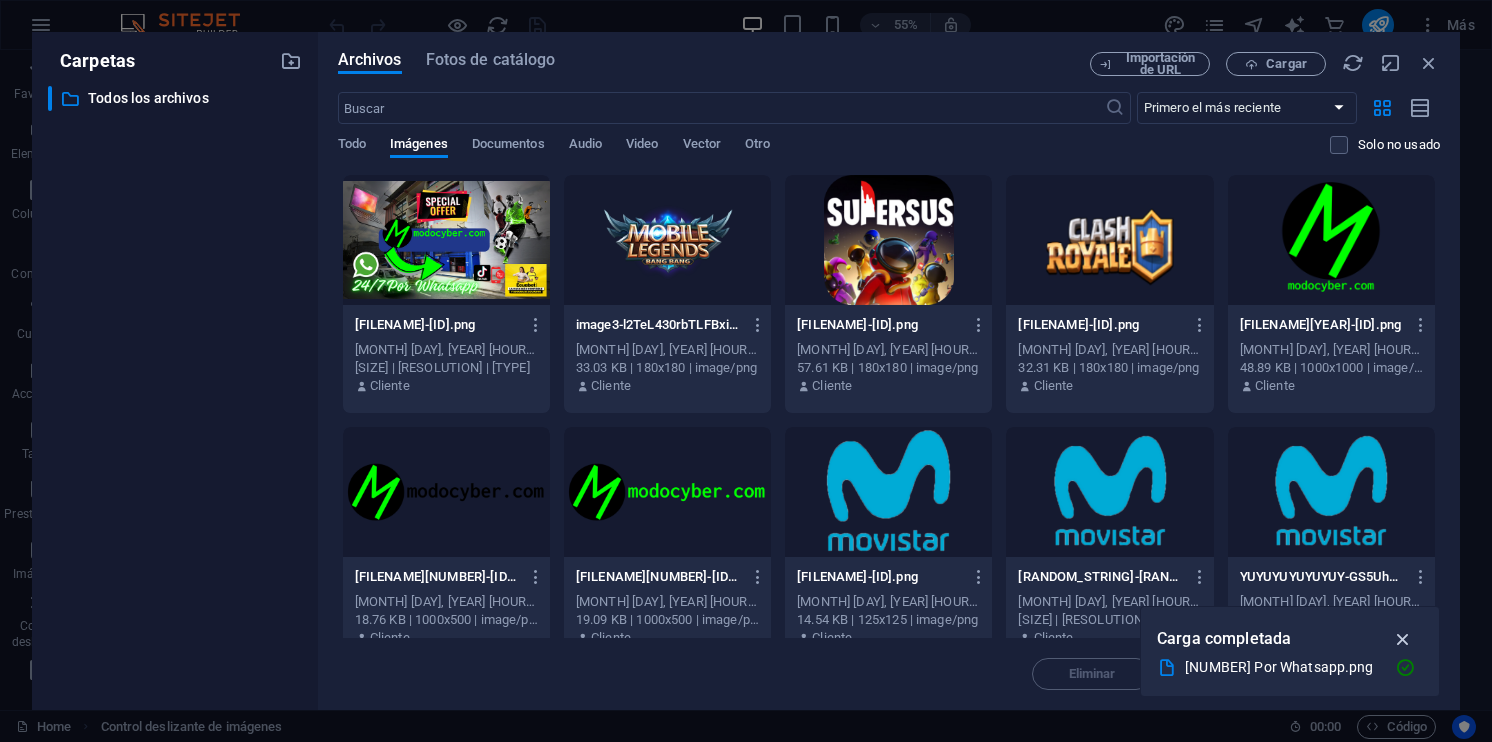 click at bounding box center (1403, 639) 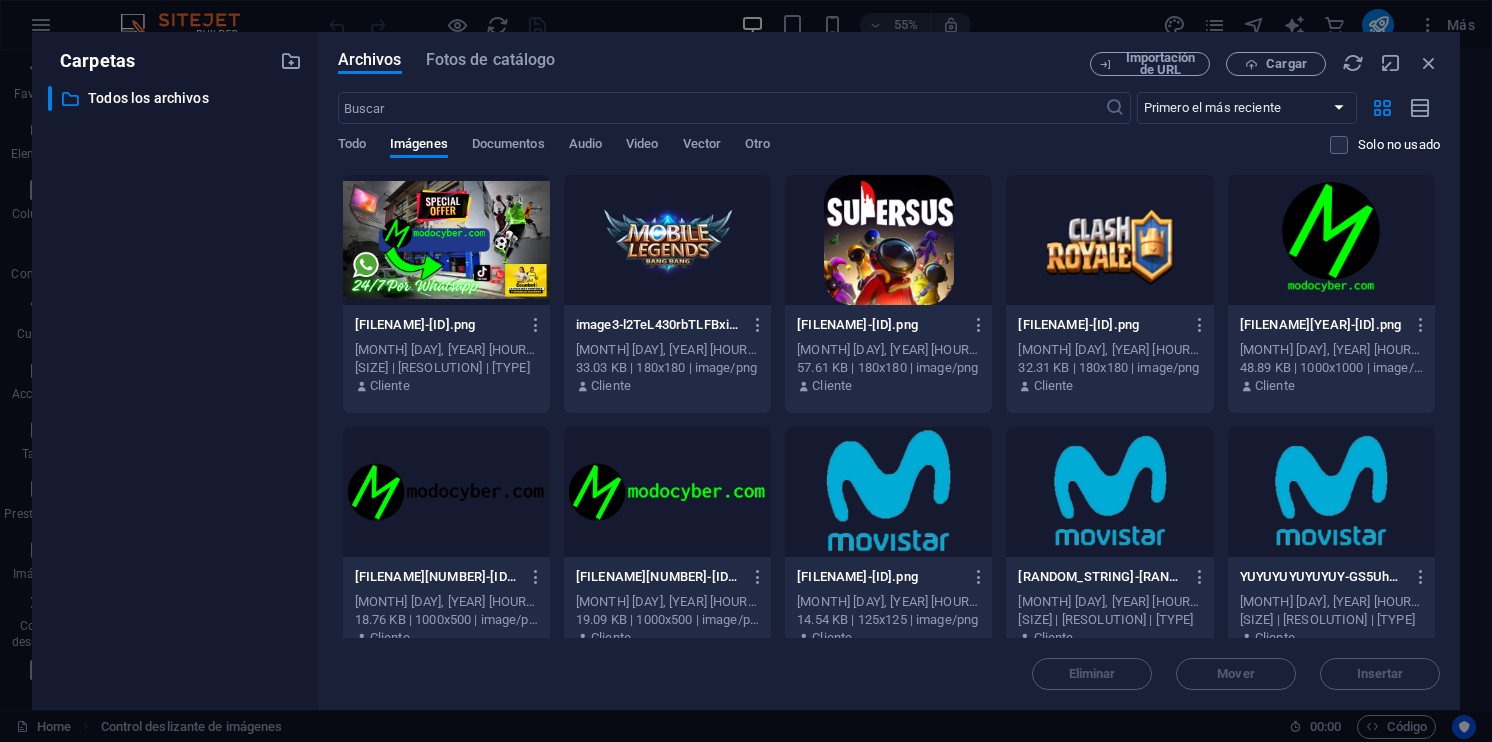 click at bounding box center (446, 240) 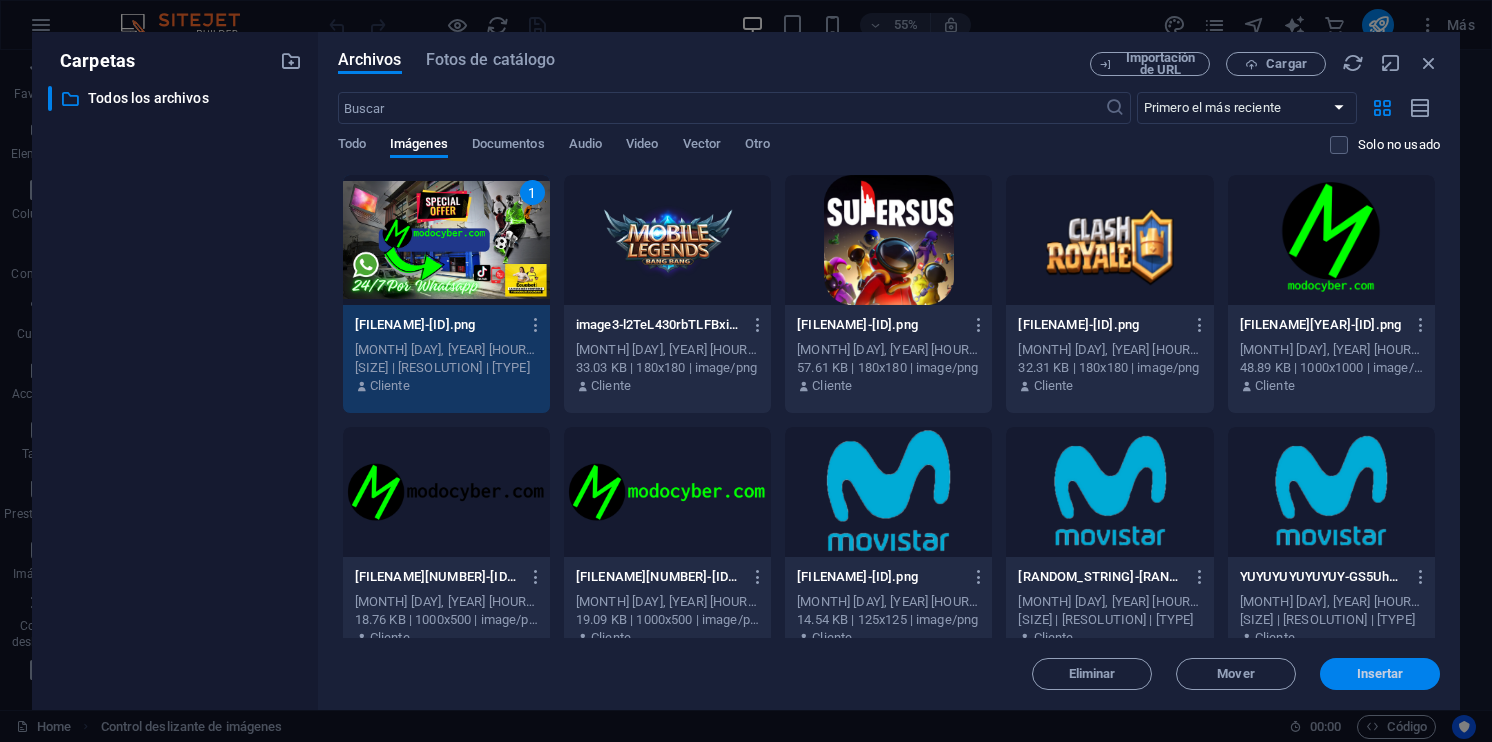 click on "Insertar" at bounding box center [1380, 674] 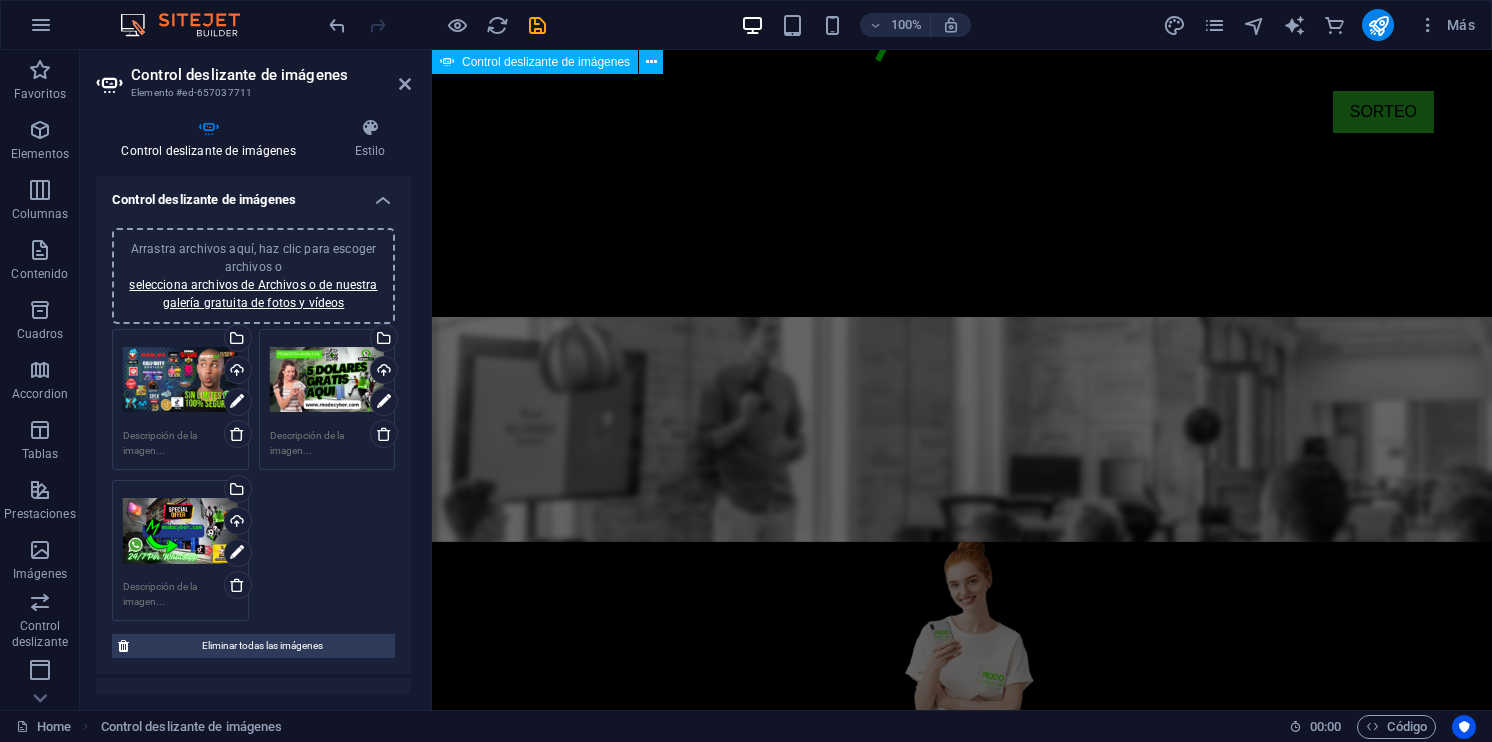 scroll, scrollTop: 0, scrollLeft: 0, axis: both 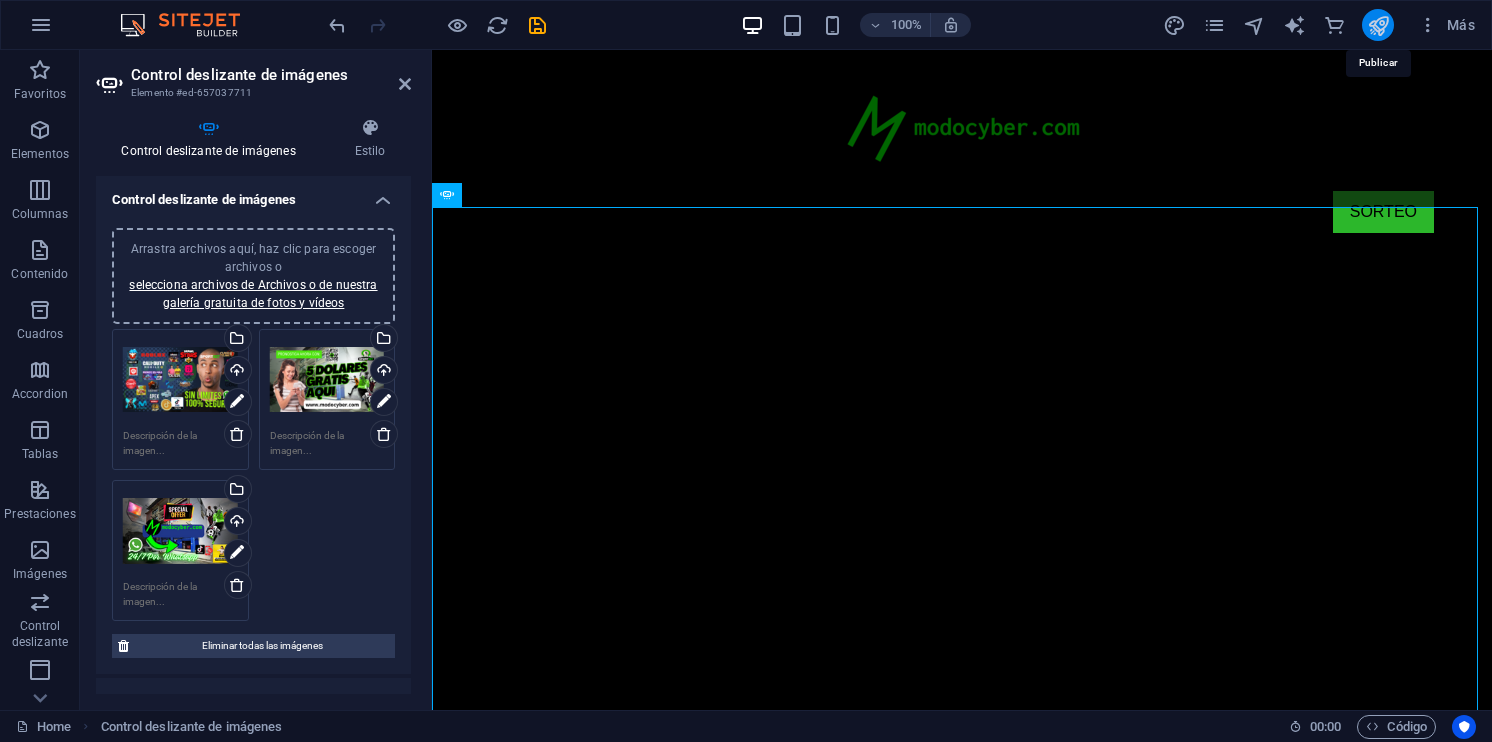 click at bounding box center [1378, 25] 